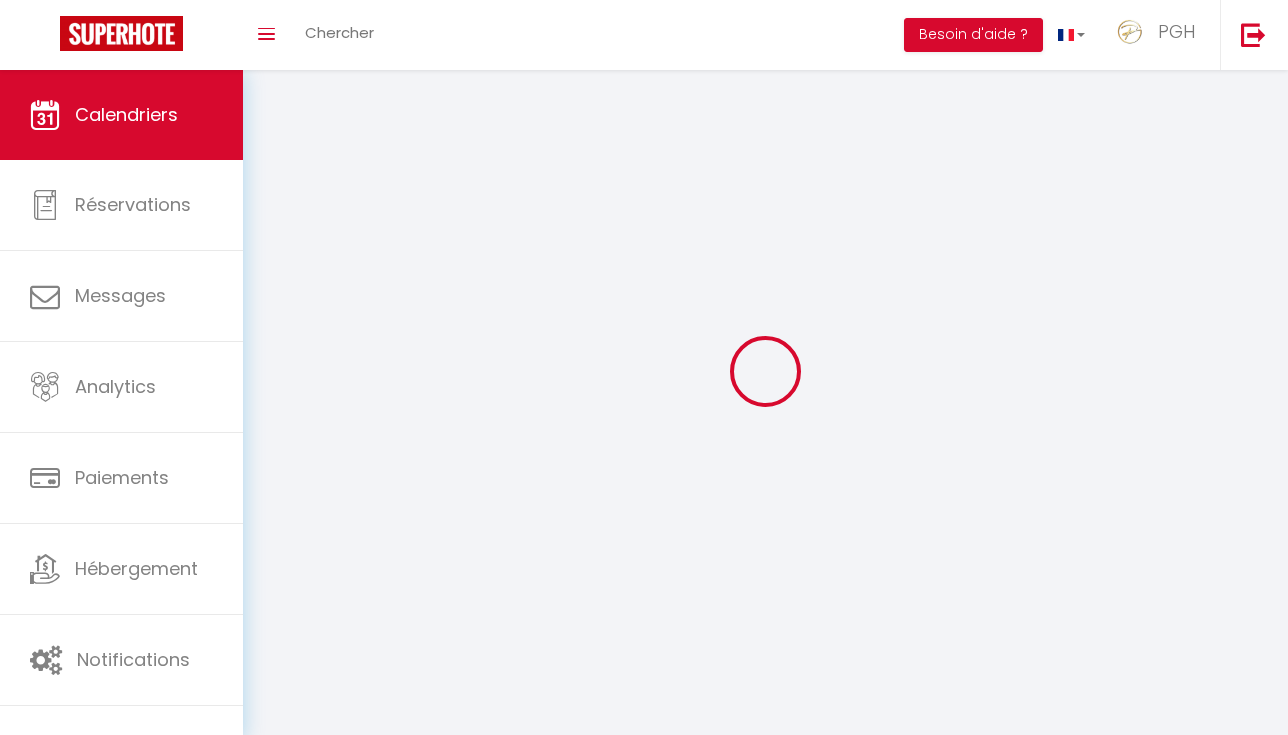 scroll, scrollTop: 0, scrollLeft: 0, axis: both 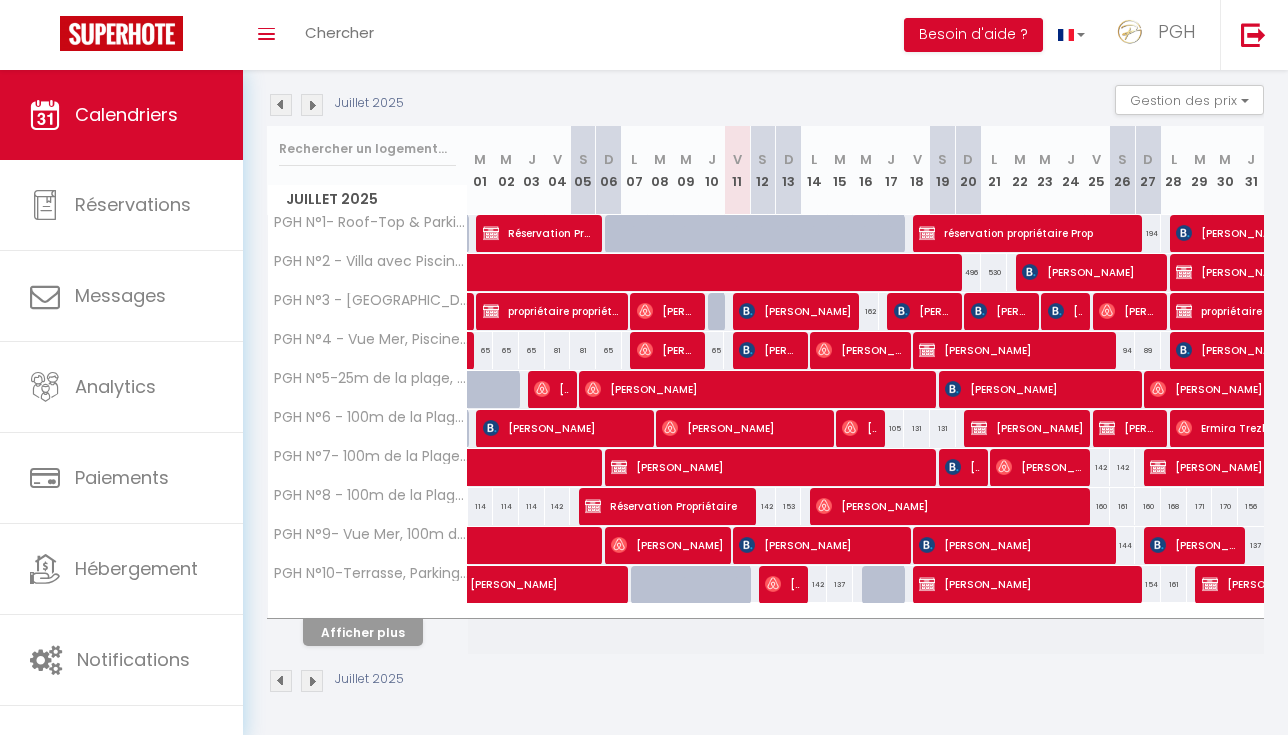 click on "Afficher plus" at bounding box center (363, 632) 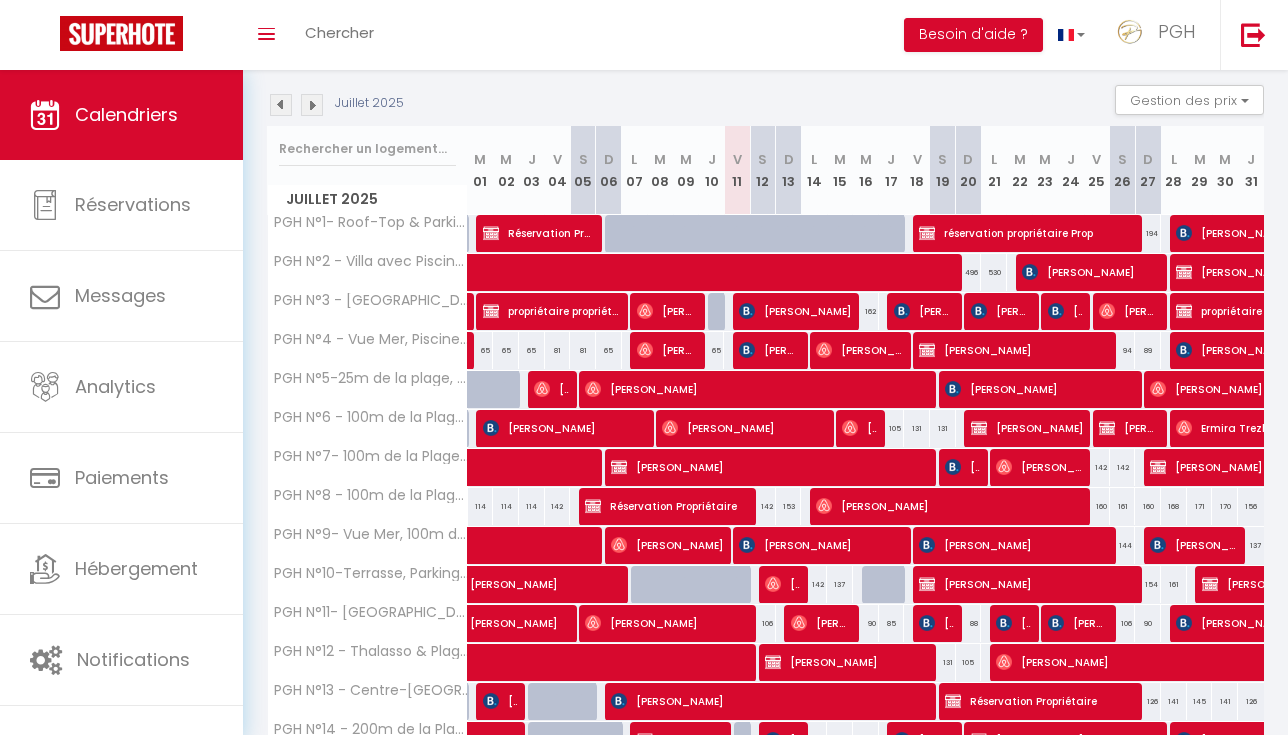 click at bounding box center (312, 105) 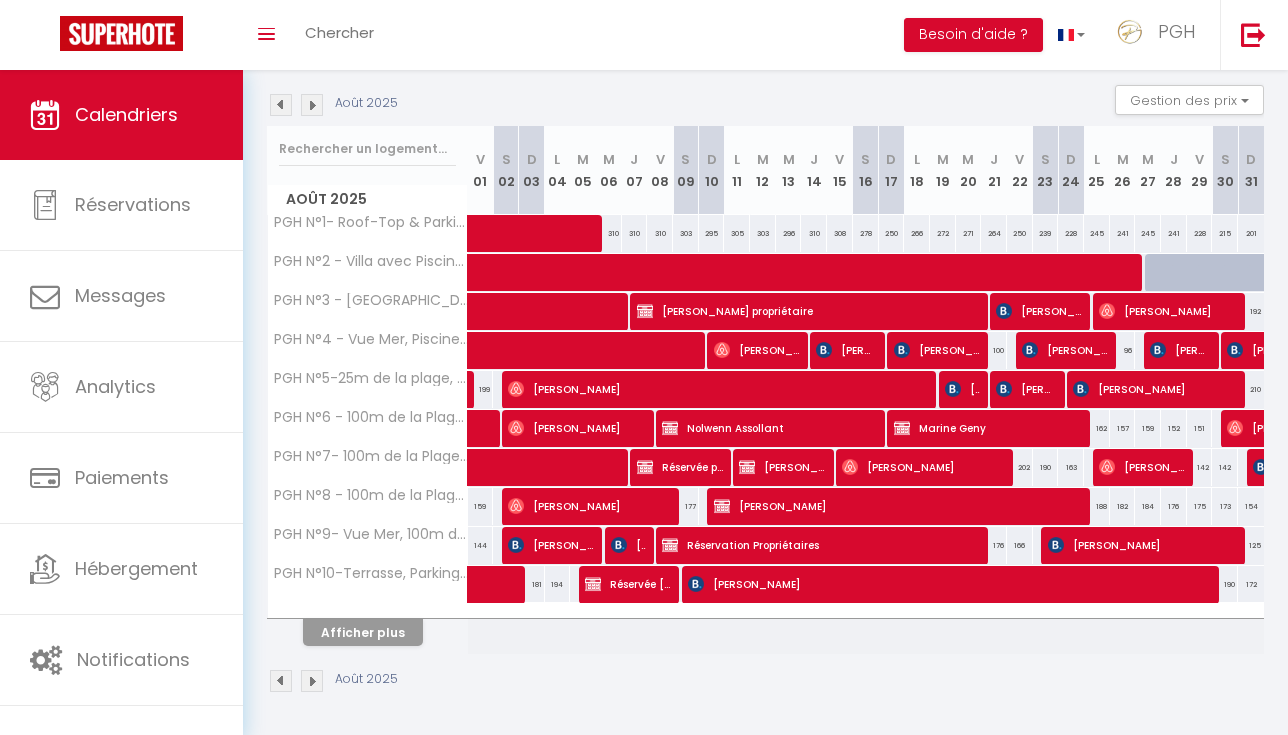 click on "Afficher plus" at bounding box center (363, 632) 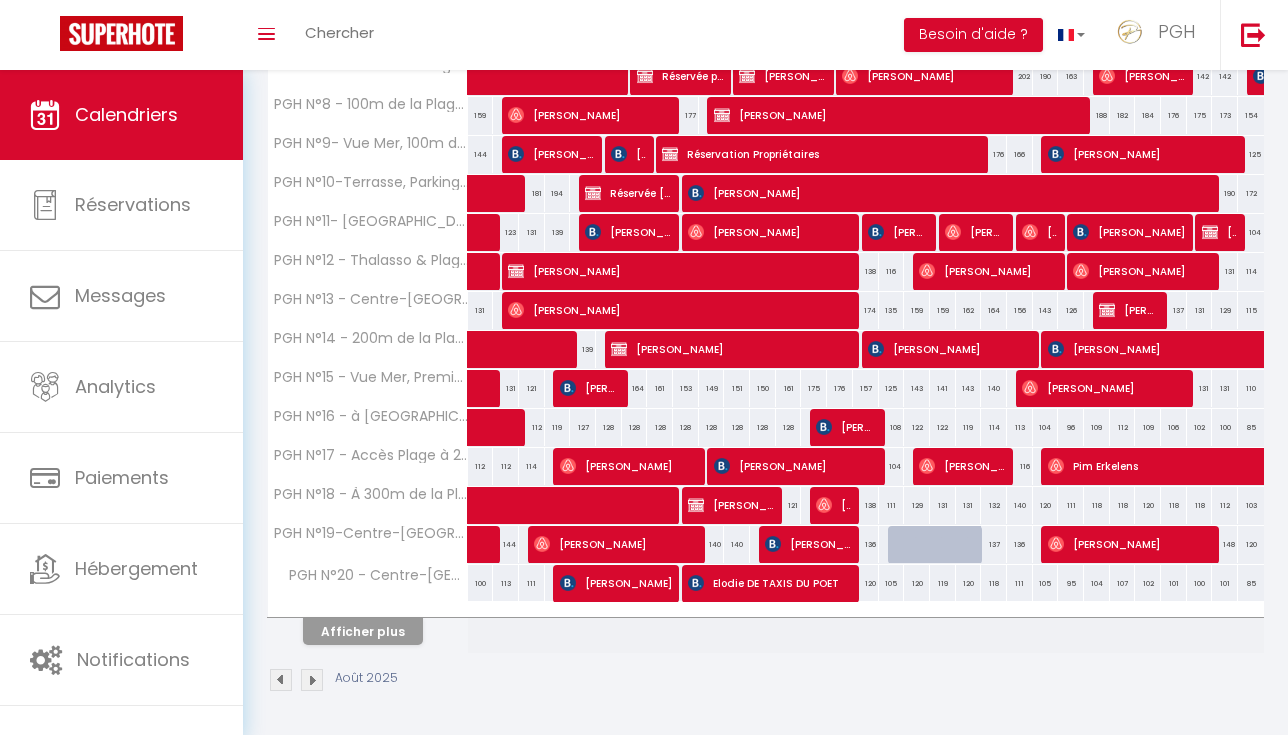click on "Afficher plus" at bounding box center (363, 631) 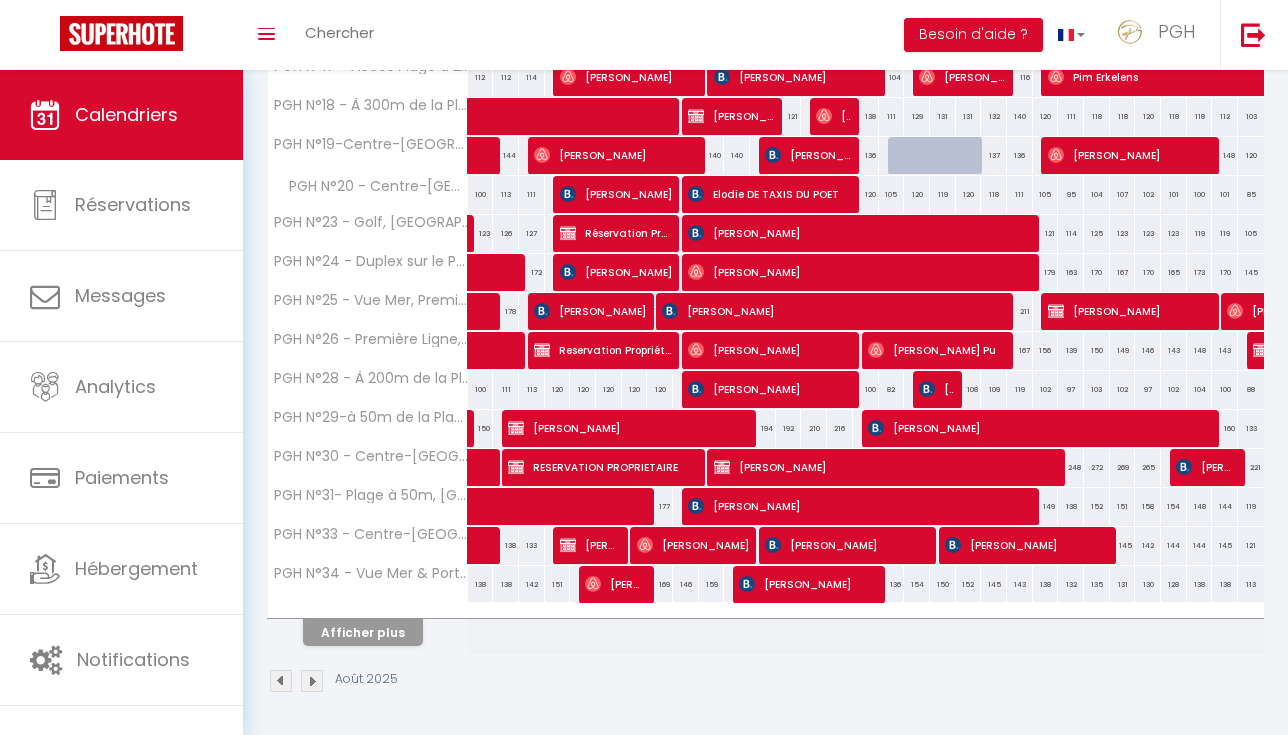 click on "Afficher plus" at bounding box center [363, 632] 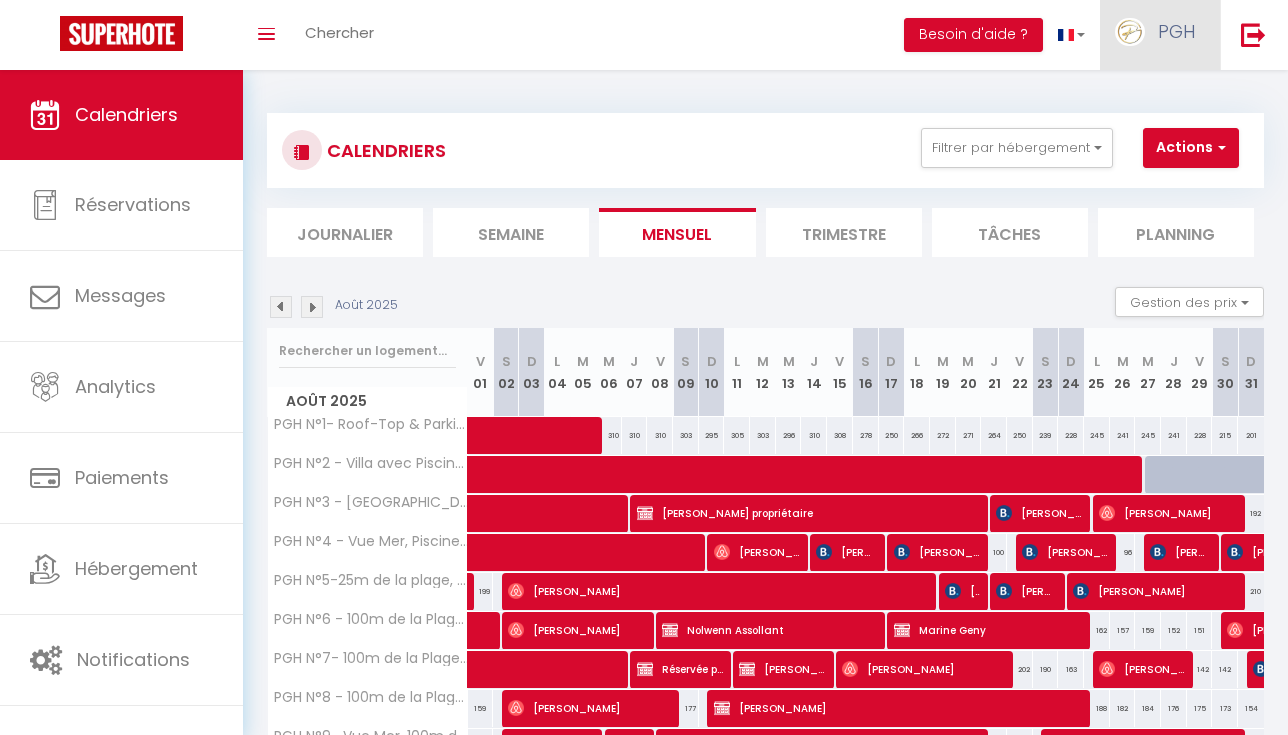 scroll, scrollTop: 0, scrollLeft: 0, axis: both 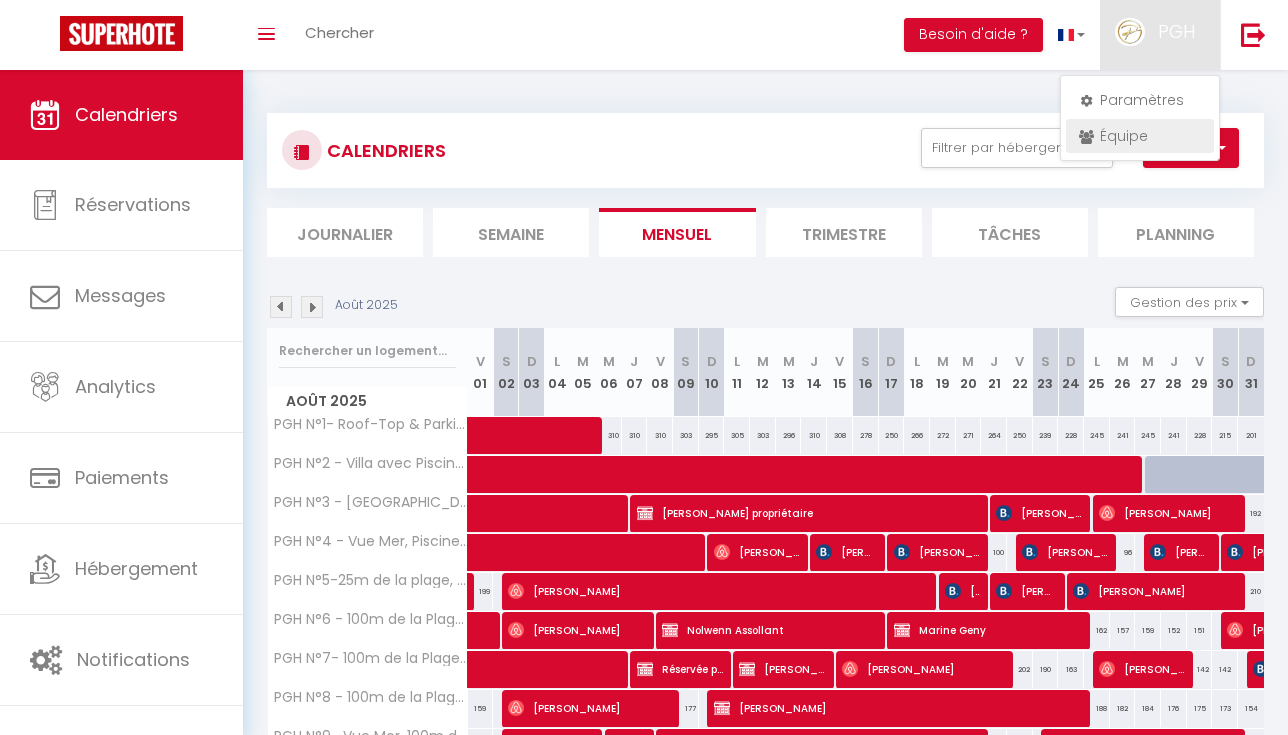 click on "Équipe" at bounding box center (1140, 136) 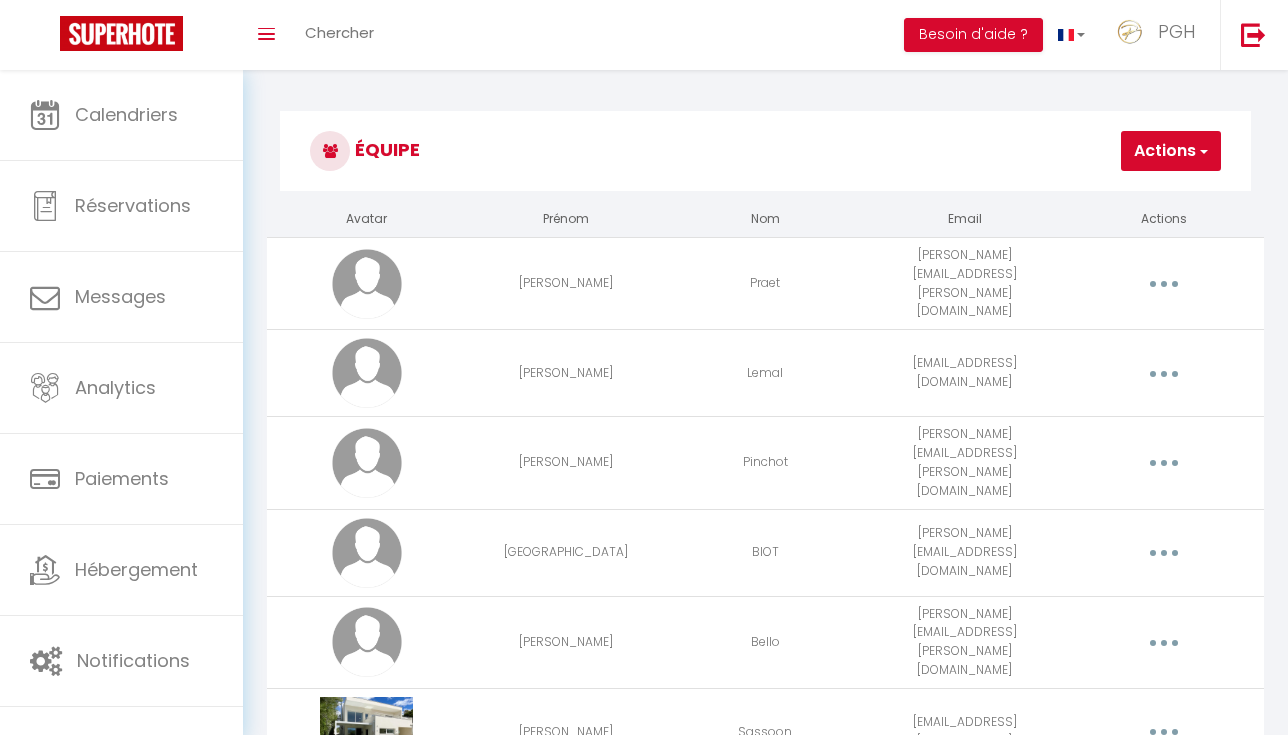 click on "Actions" at bounding box center [1171, 151] 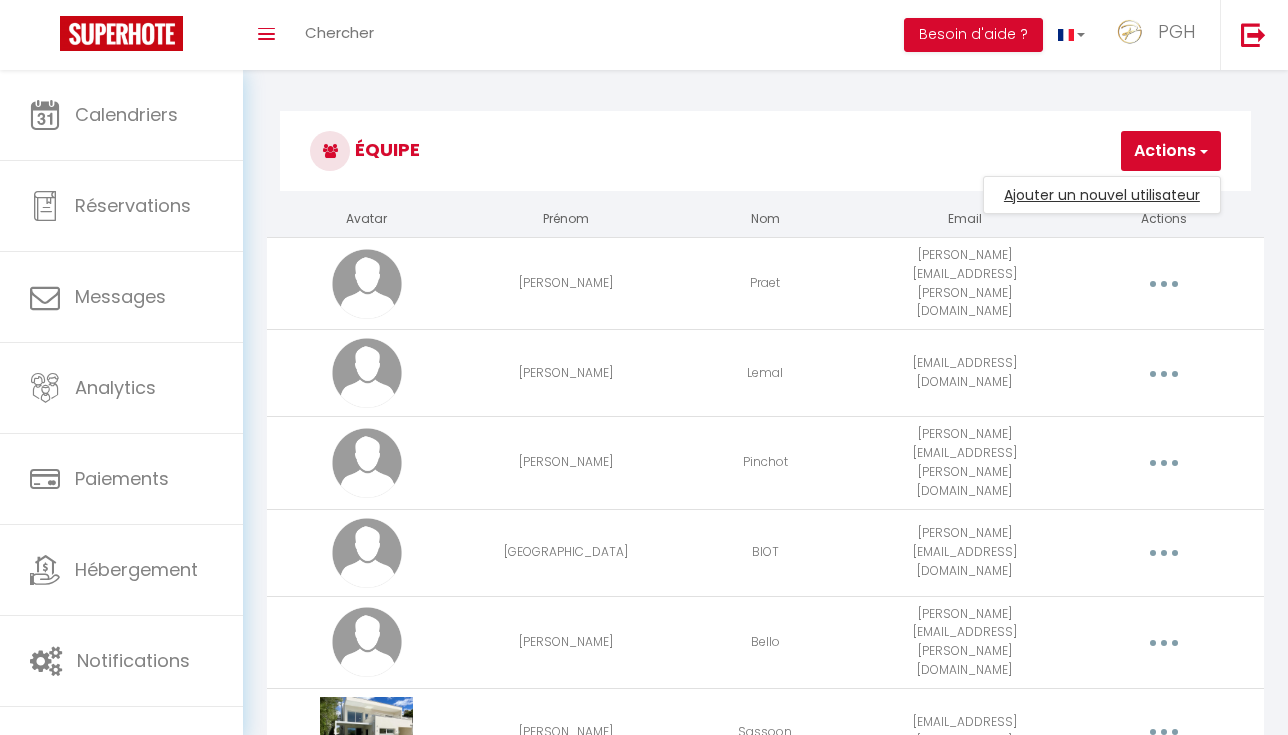click on "Ajouter un nouvel utilisateur" at bounding box center (1102, 195) 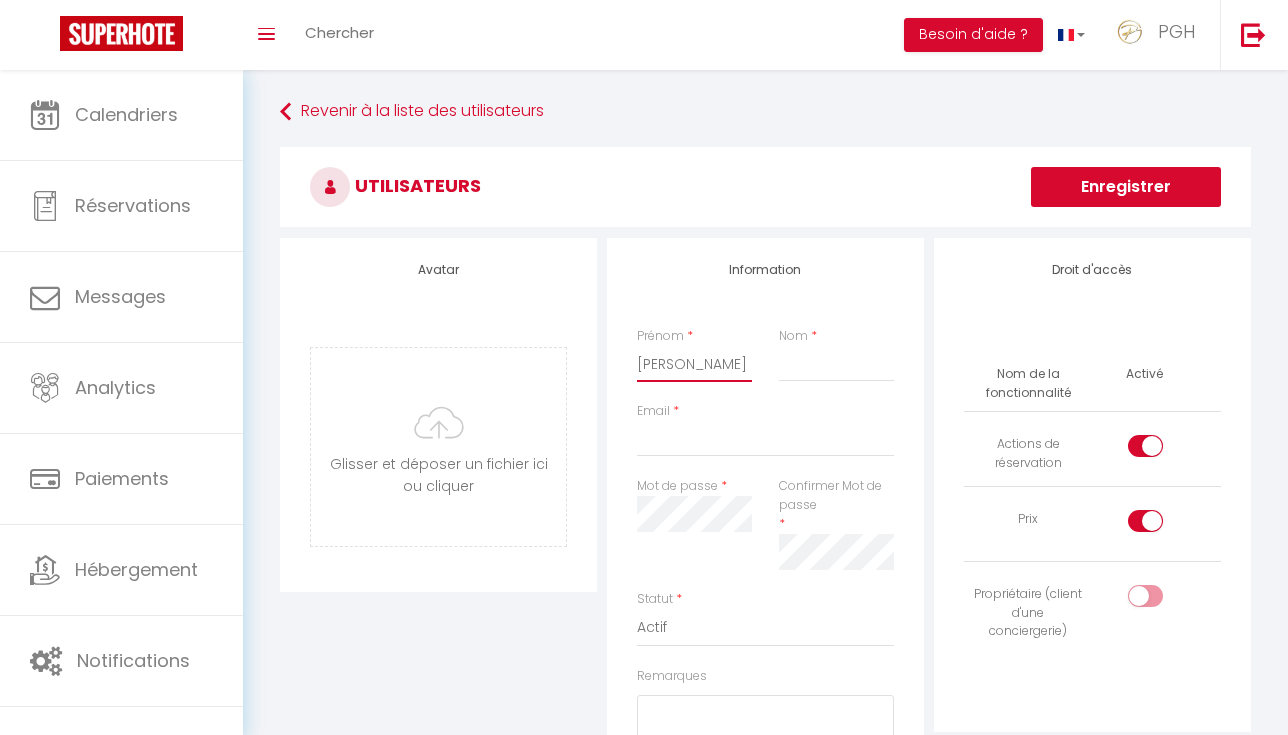 type on "[PERSON_NAME]" 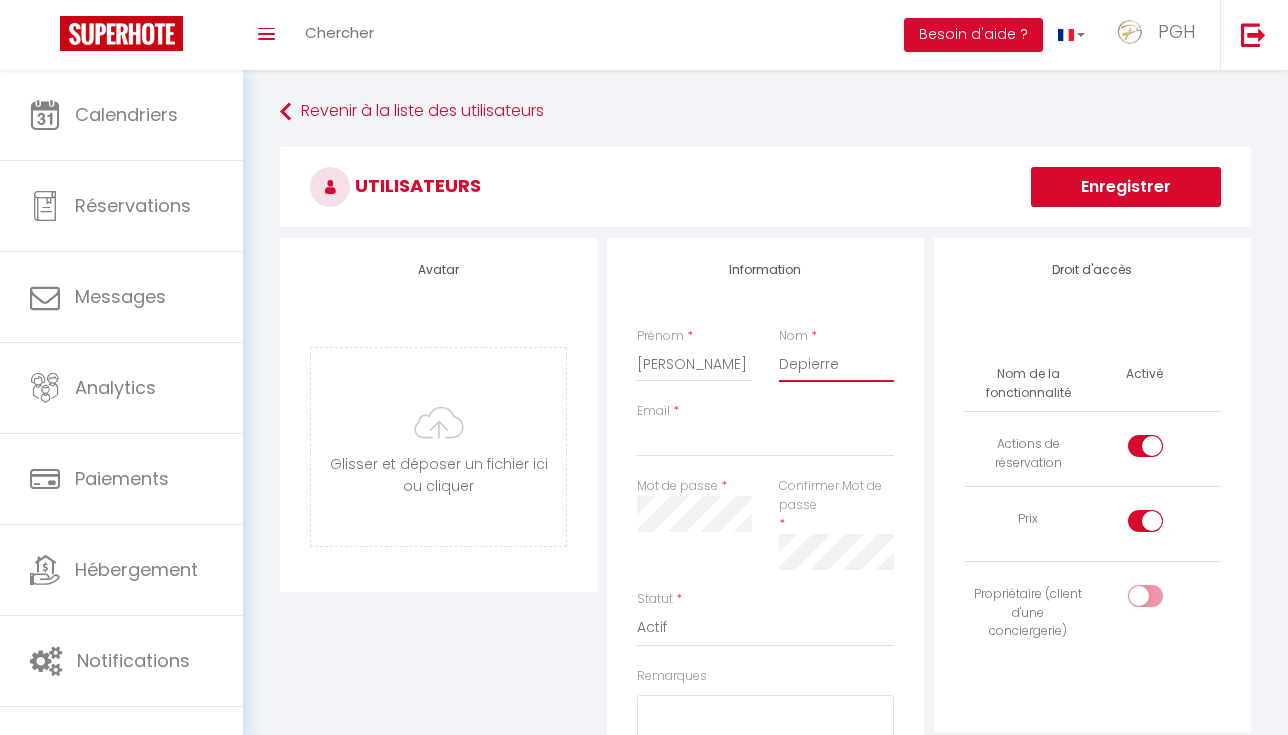 type on "Depierre" 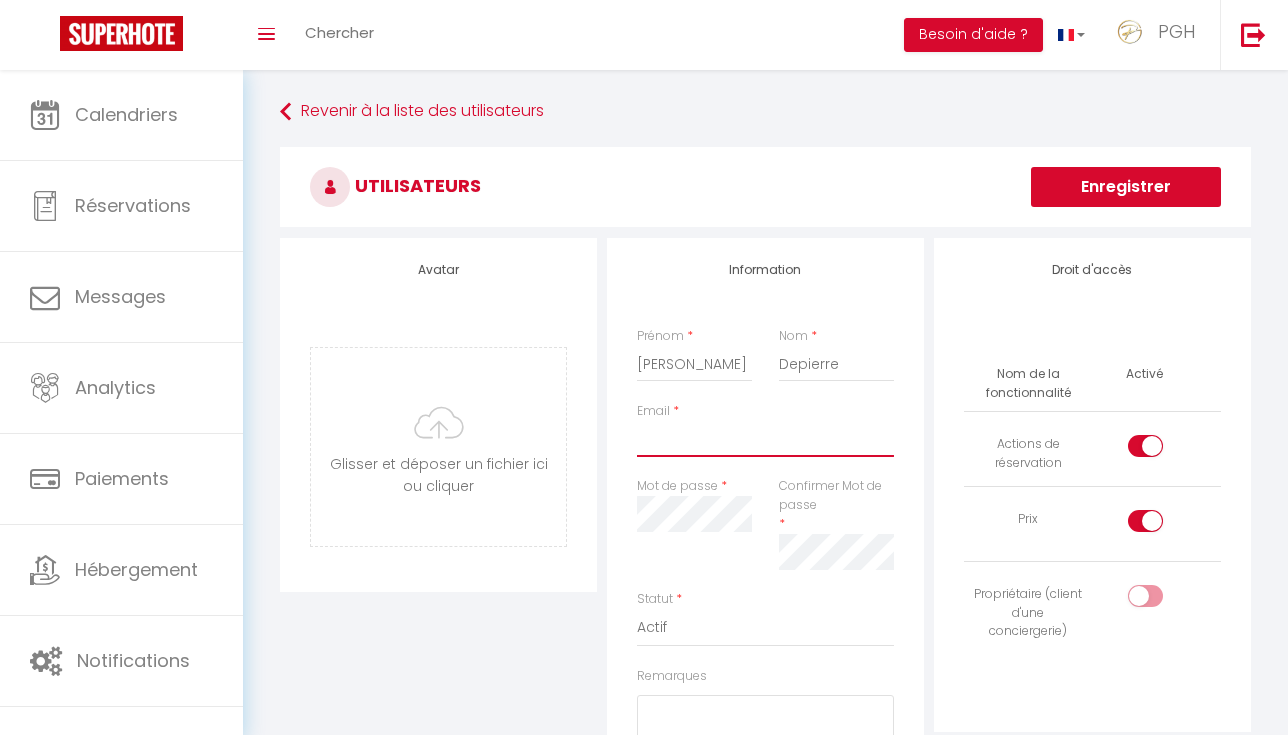 paste on "[PERSON_NAME][EMAIL_ADDRESS][DOMAIN_NAME]" 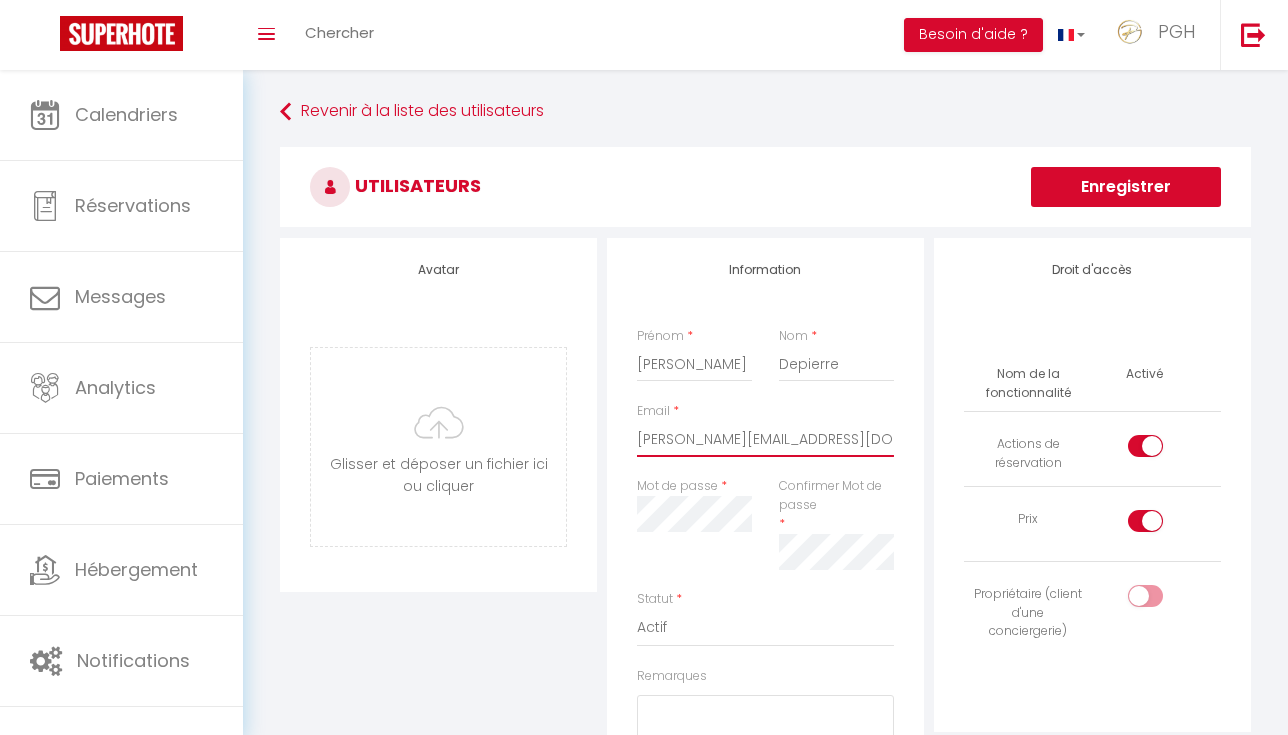 type on "[PERSON_NAME][EMAIL_ADDRESS][DOMAIN_NAME]" 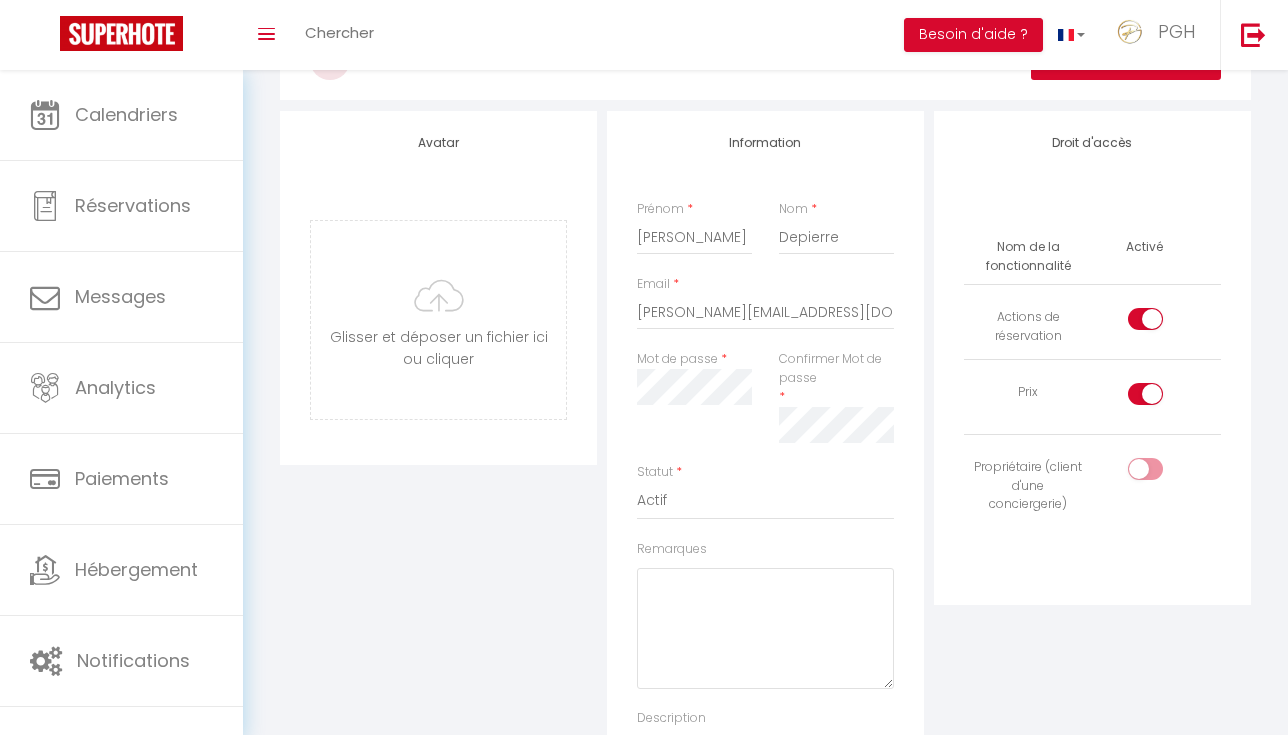 scroll, scrollTop: 128, scrollLeft: 0, axis: vertical 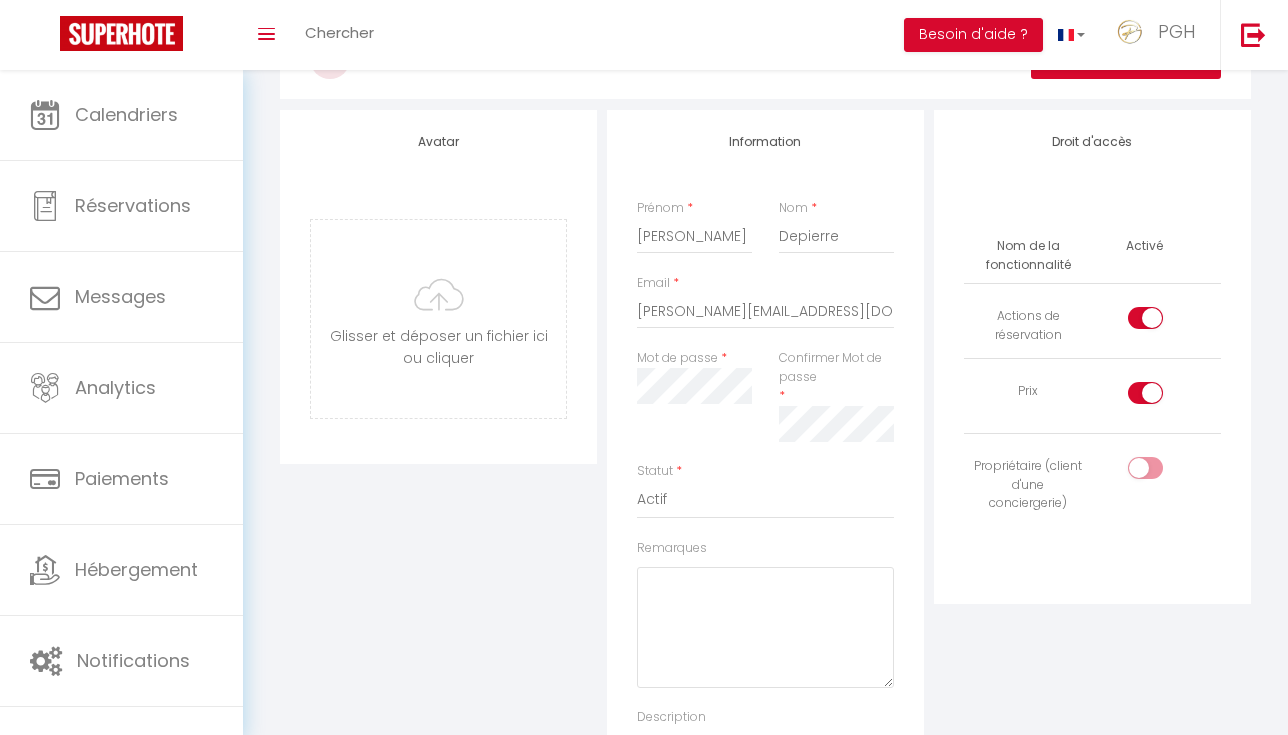 click at bounding box center (1145, 468) 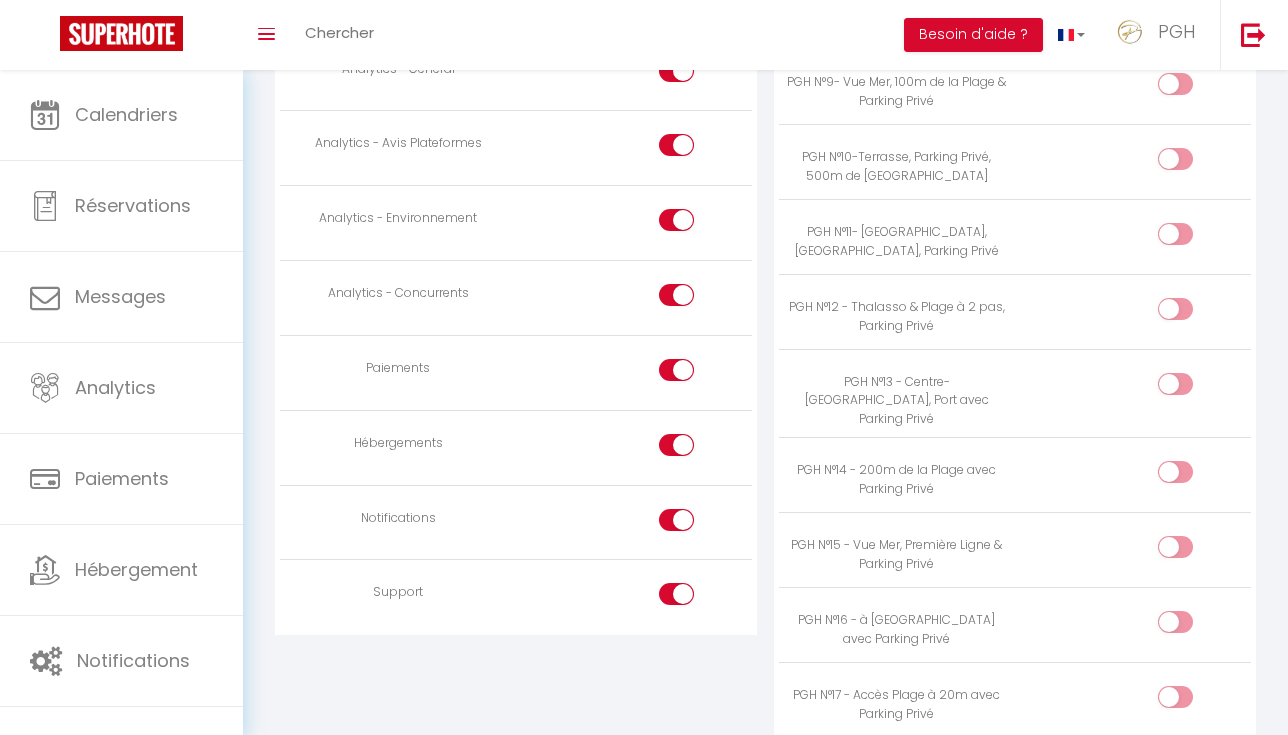 scroll, scrollTop: 1690, scrollLeft: 0, axis: vertical 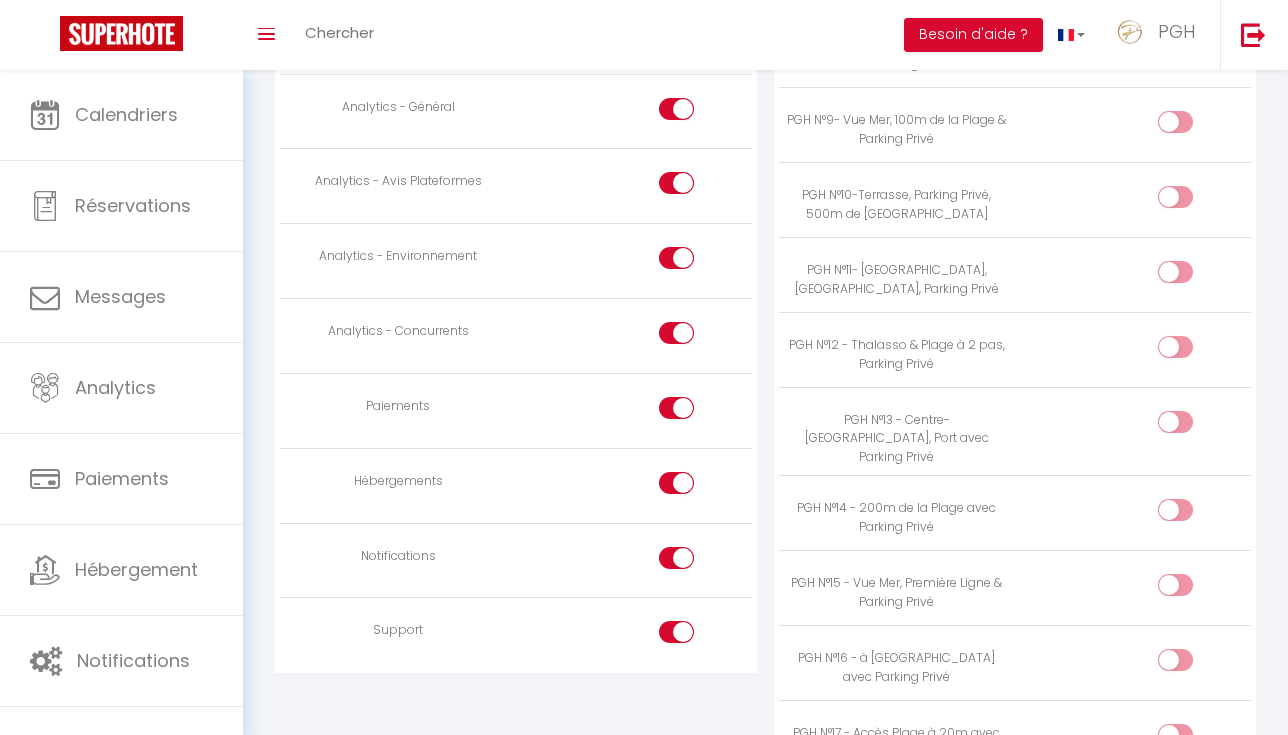 click at bounding box center (676, 632) 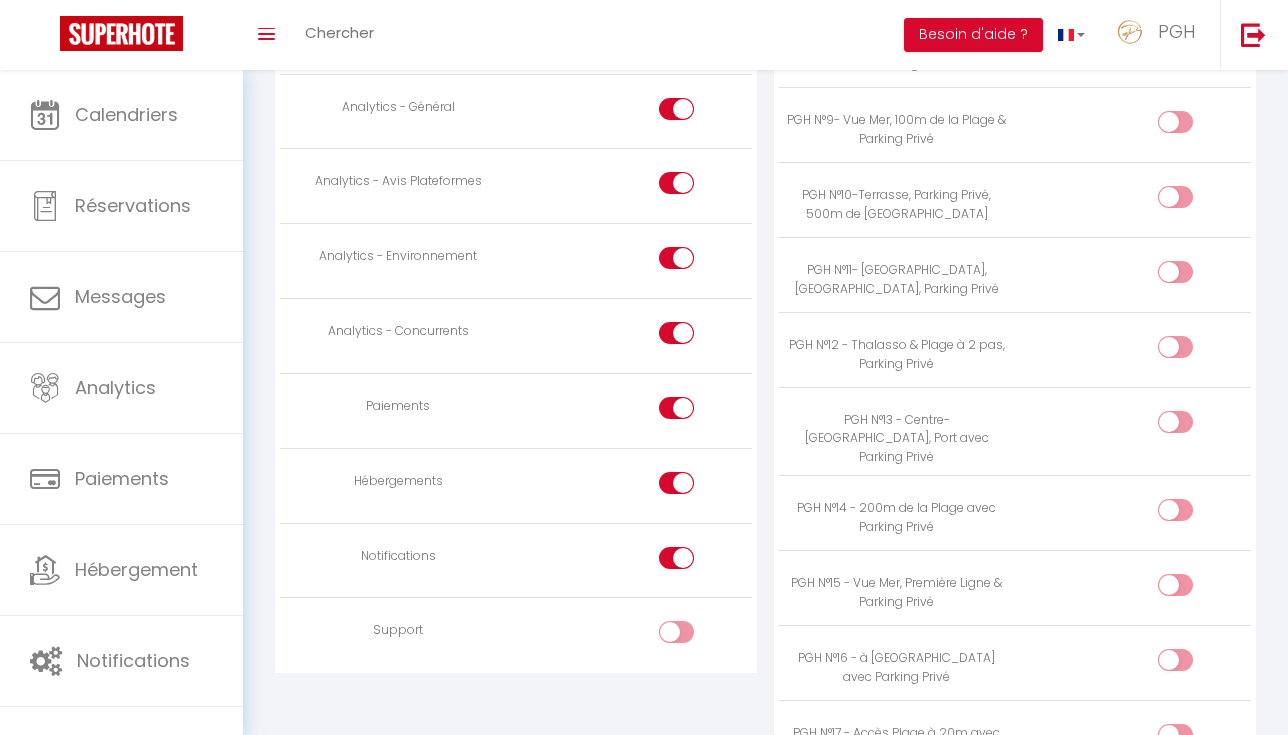 click at bounding box center [694, 562] 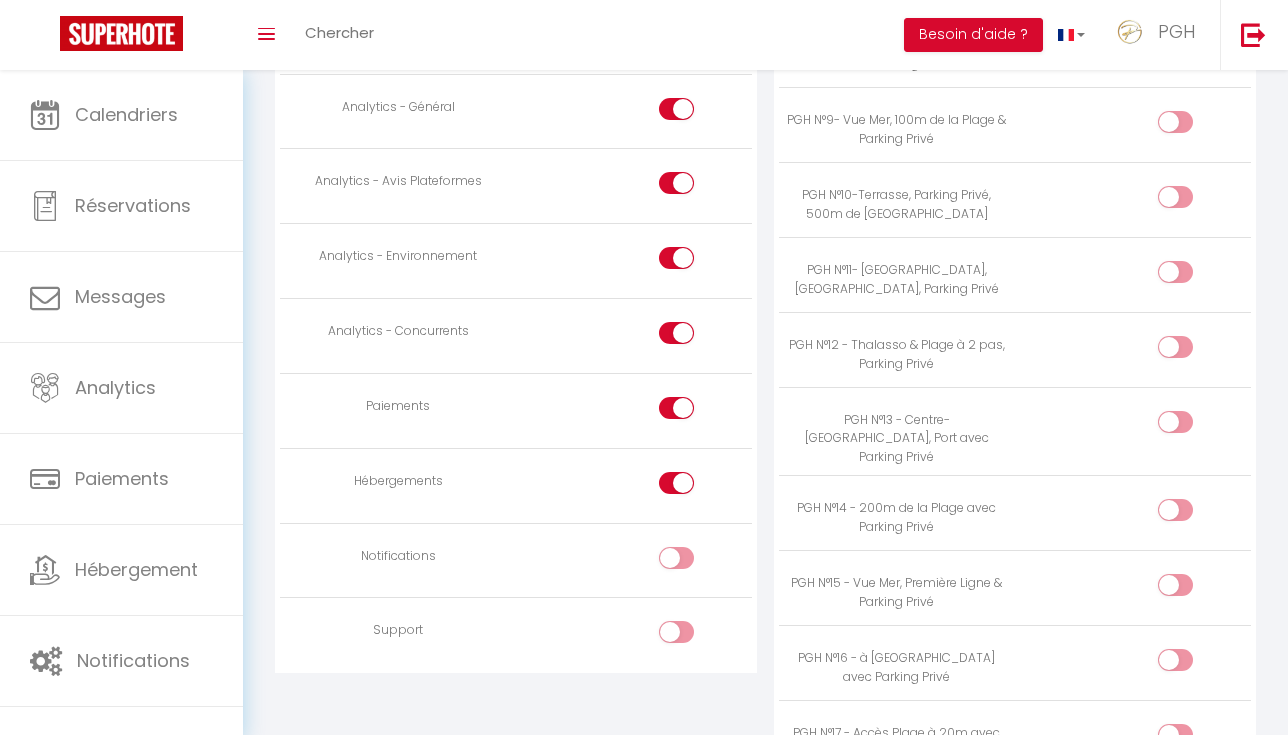 click at bounding box center [694, 487] 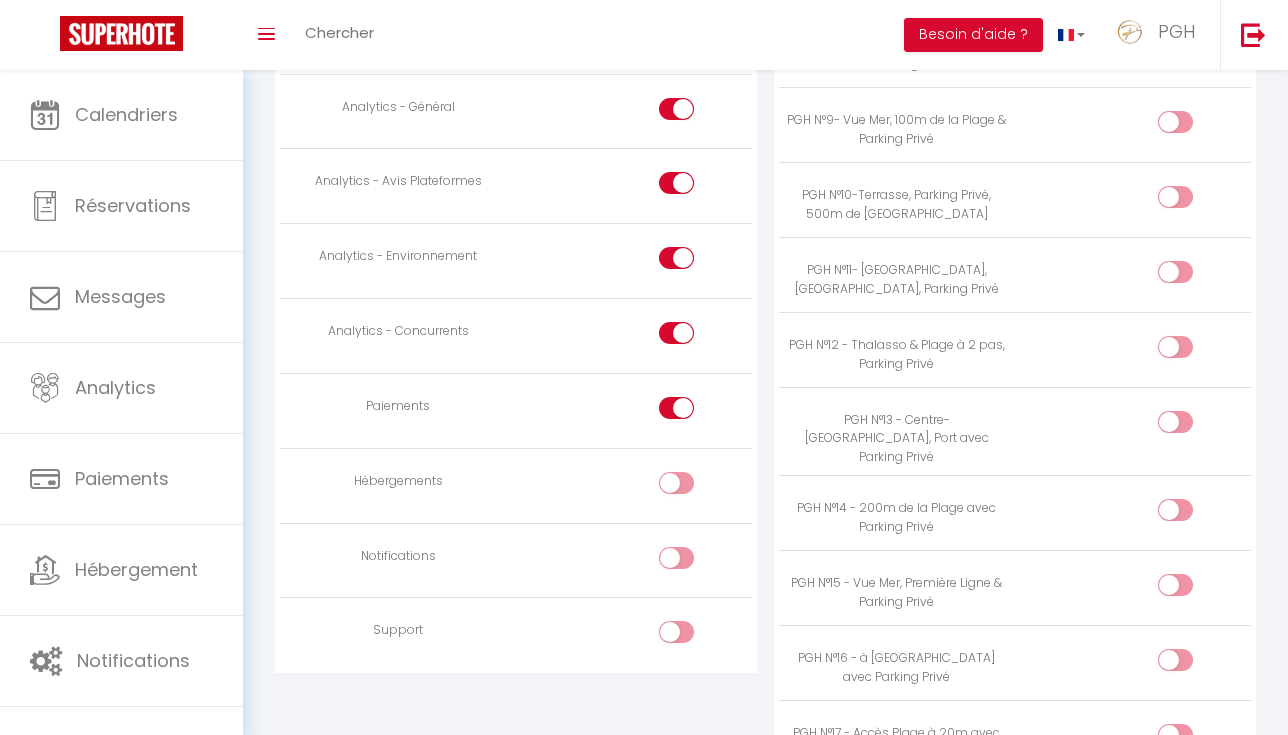click at bounding box center [634, 410] 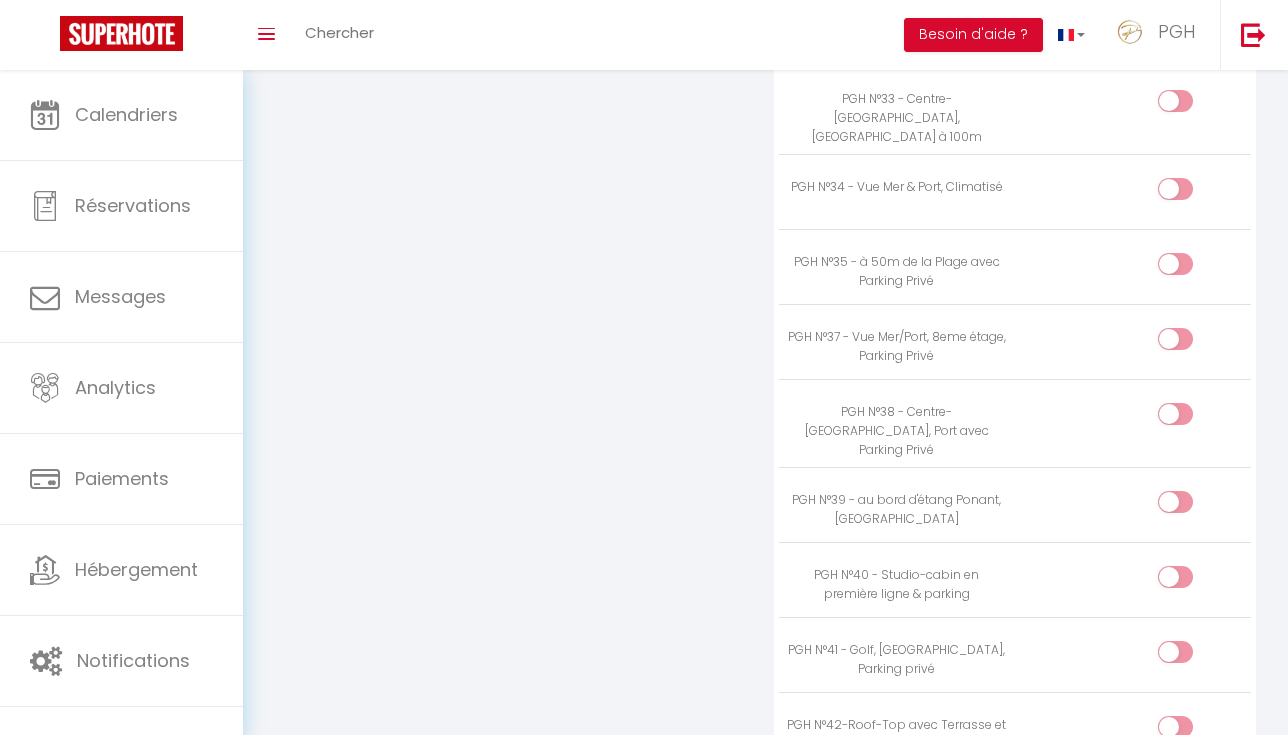 scroll, scrollTop: 3271, scrollLeft: 0, axis: vertical 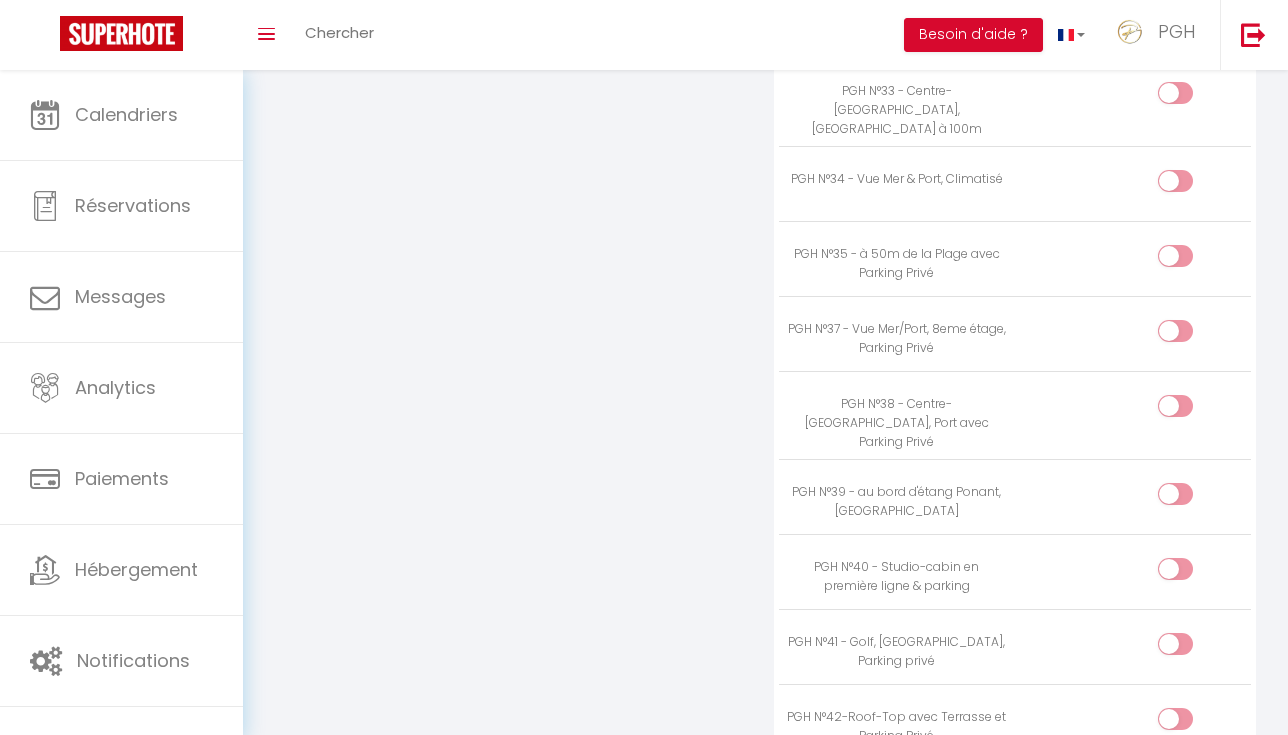 click at bounding box center (1192, 648) 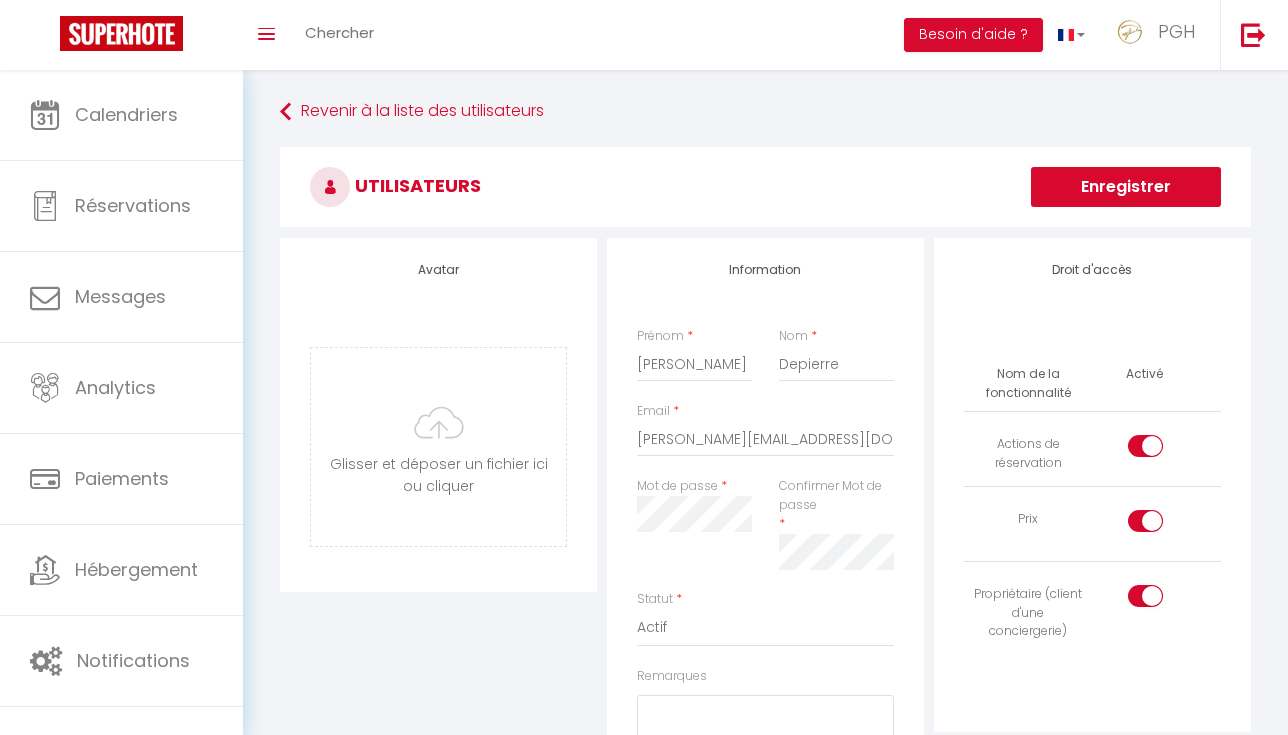 scroll, scrollTop: 0, scrollLeft: 0, axis: both 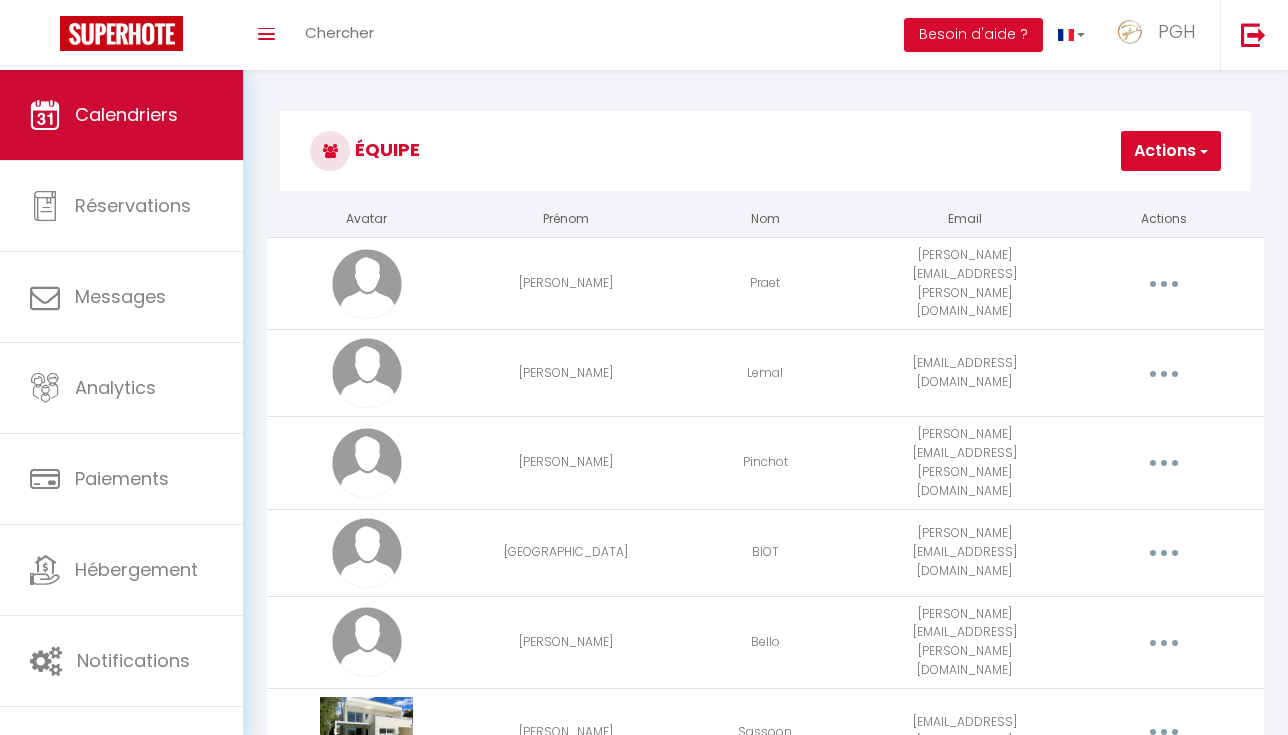 click on "Calendriers" at bounding box center (126, 114) 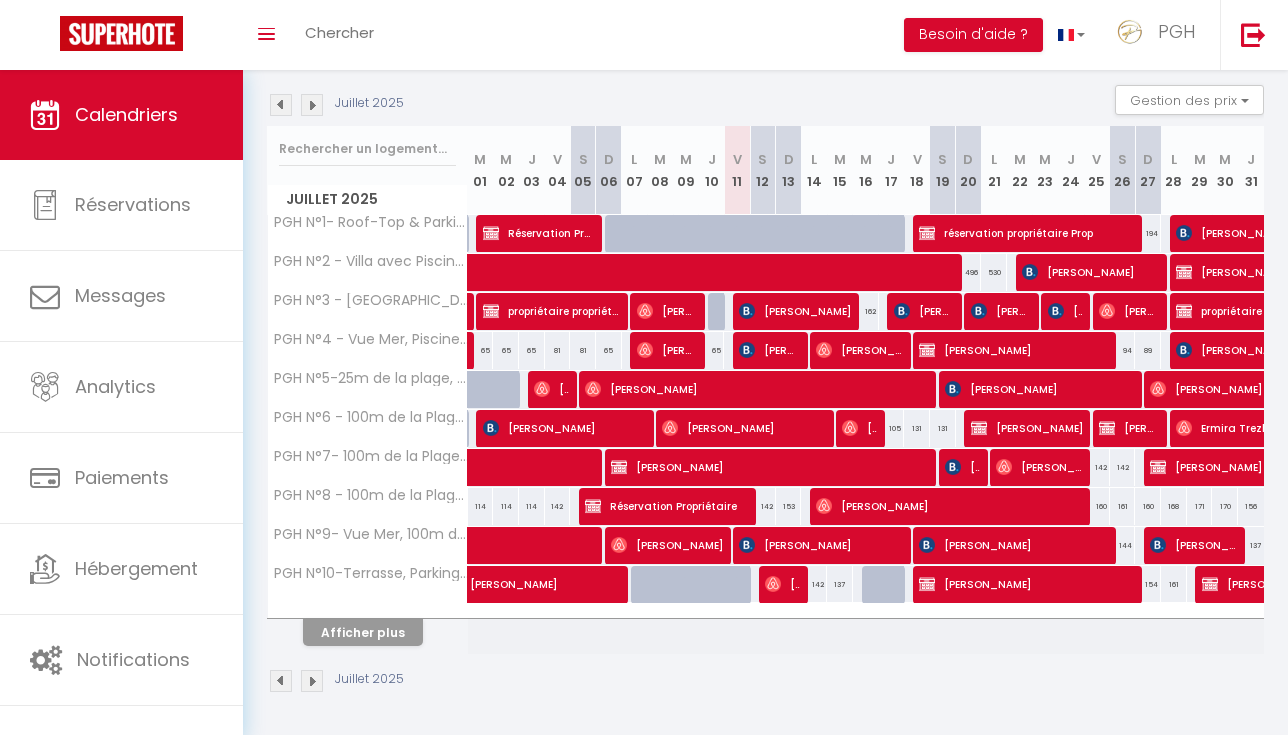 click on "Afficher plus" at bounding box center [363, 632] 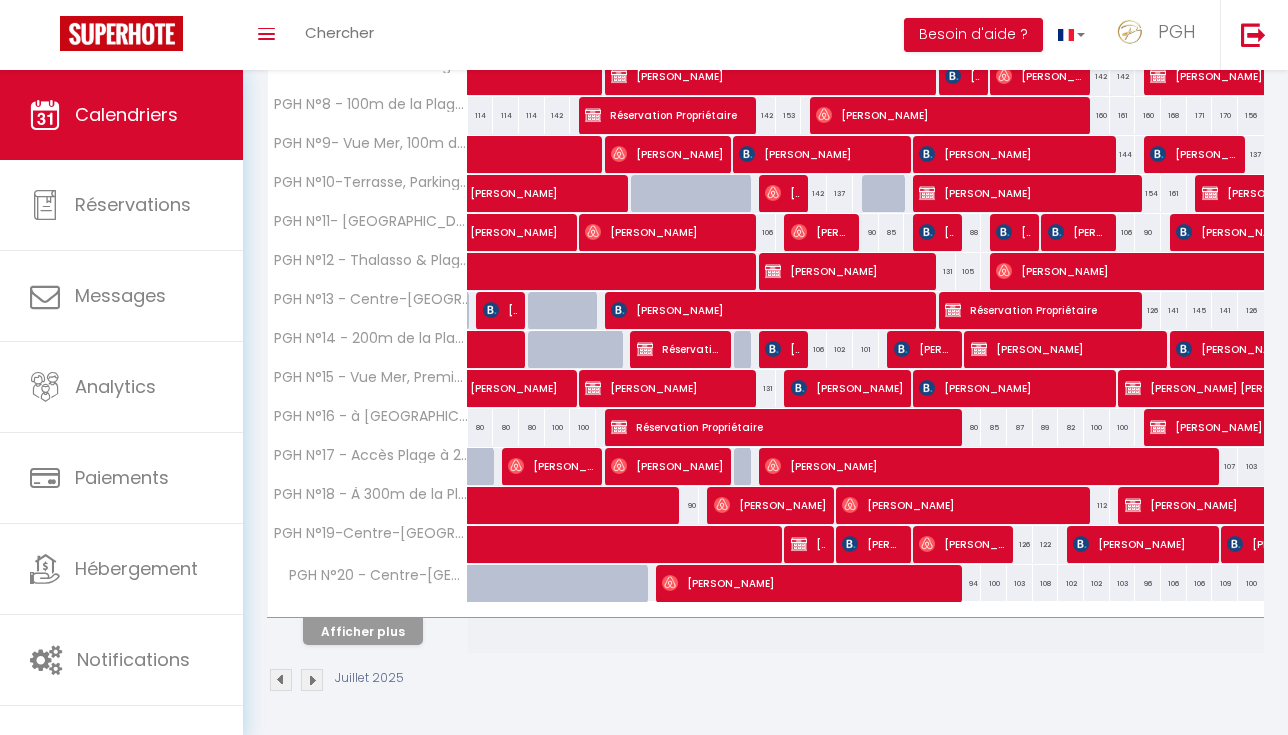 scroll, scrollTop: 592, scrollLeft: 0, axis: vertical 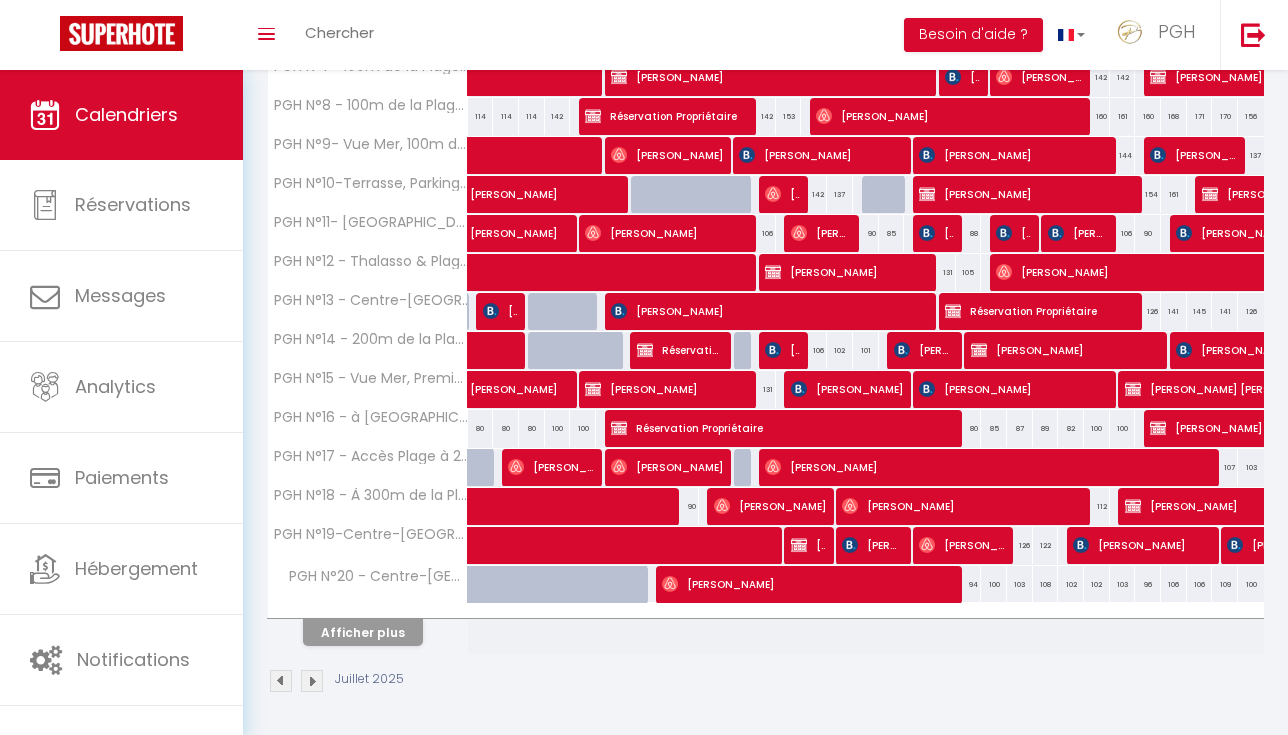 click on "[PERSON_NAME]" at bounding box center (808, 545) 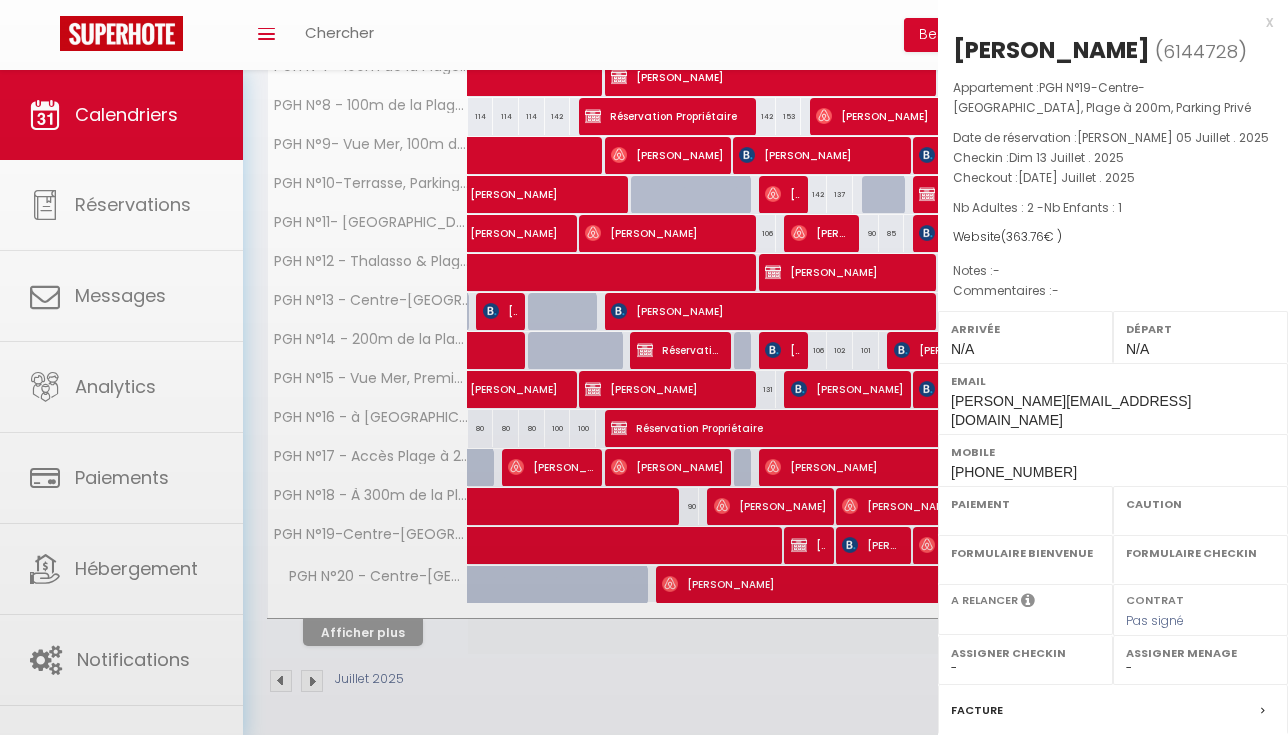 select on "OK" 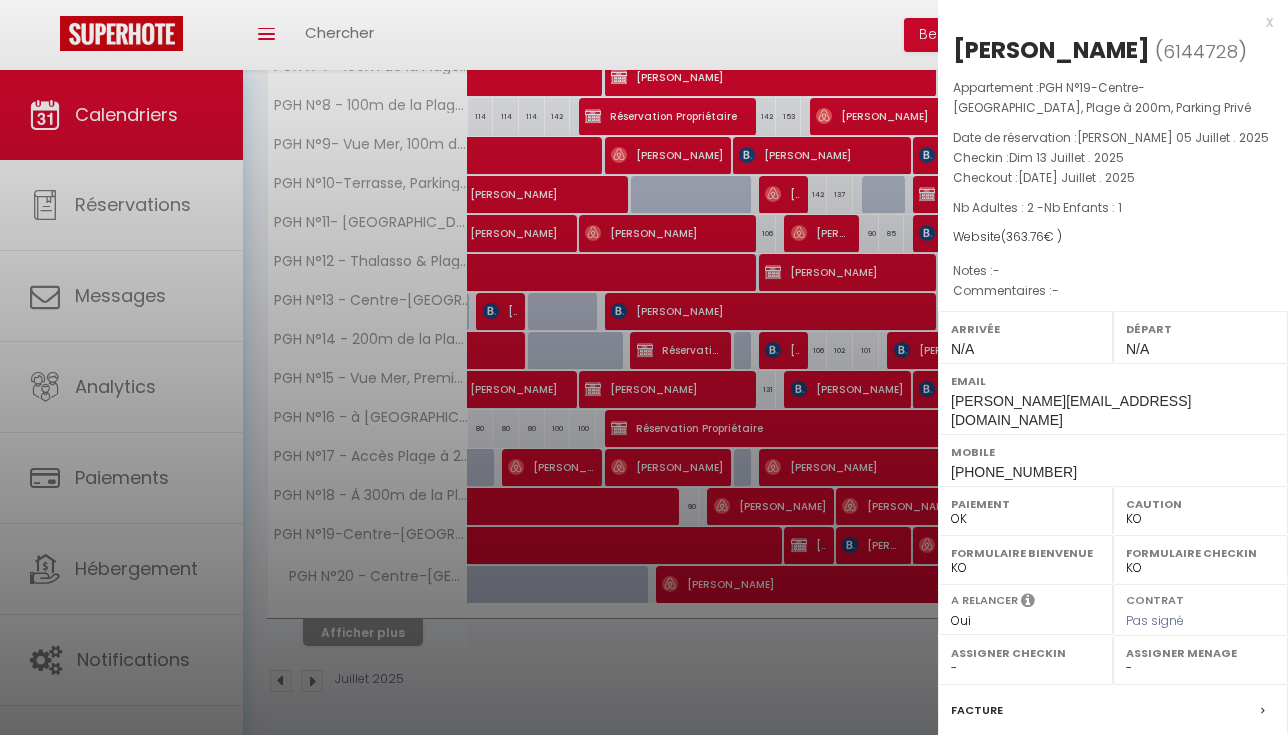 click on "x" at bounding box center (1105, 22) 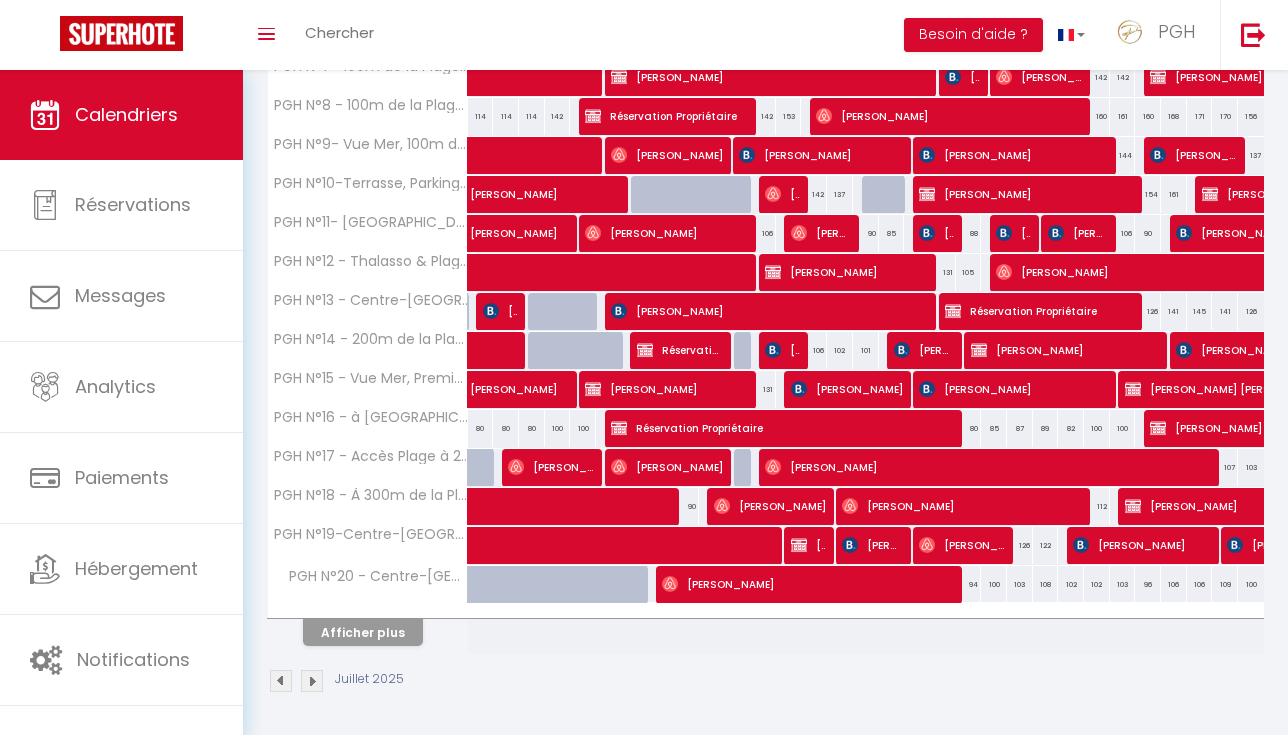 click on "[PERSON_NAME]" at bounding box center [808, 545] 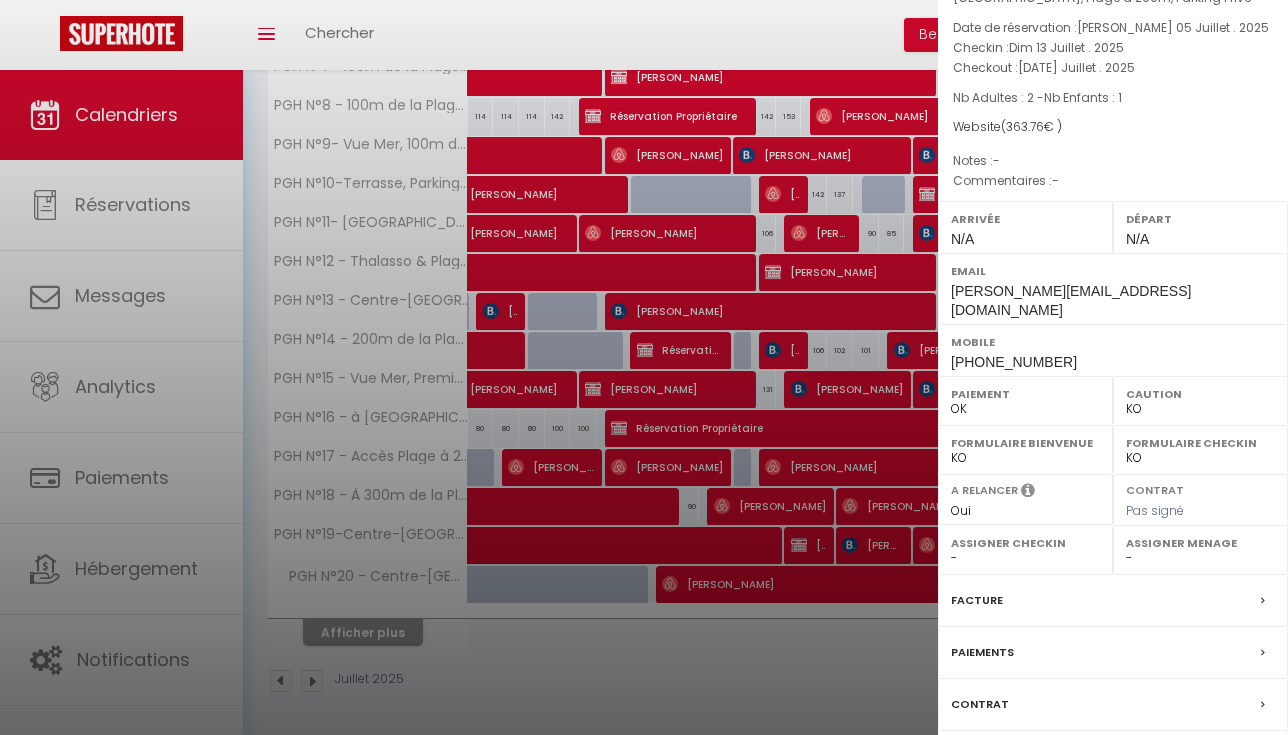 scroll, scrollTop: 149, scrollLeft: 0, axis: vertical 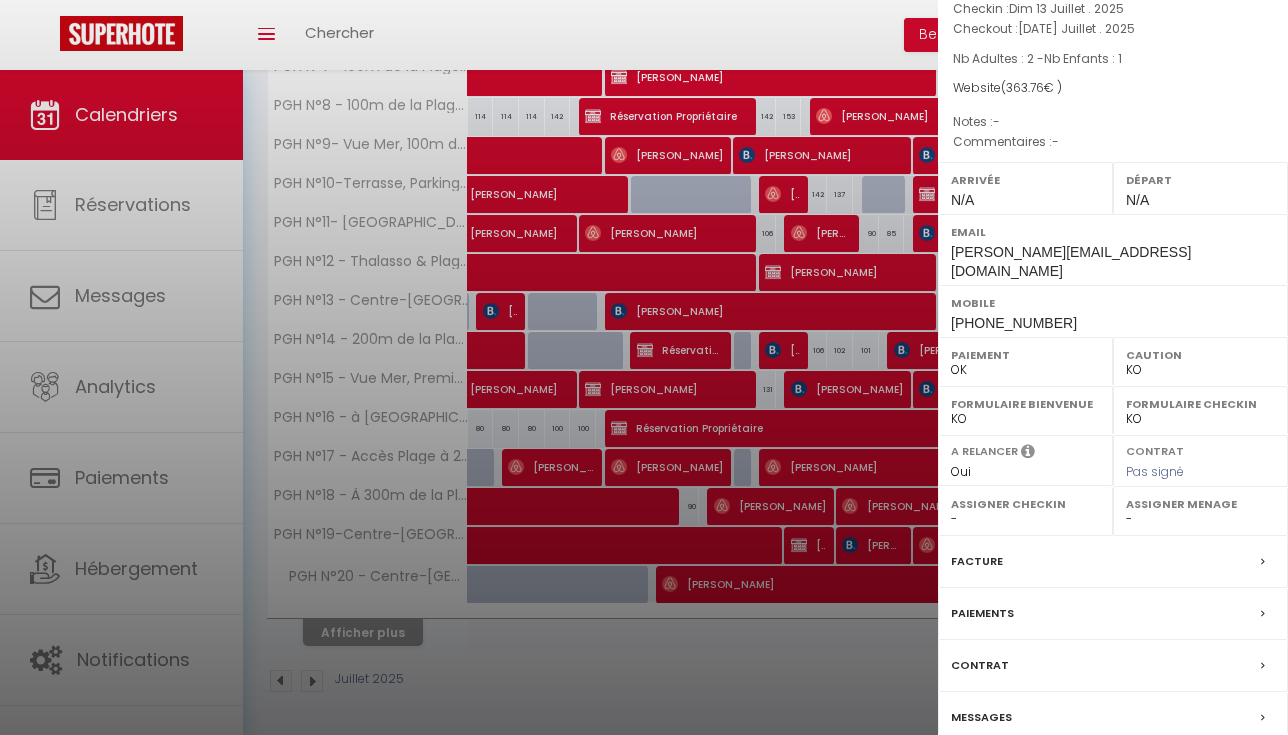 click on "Messages" at bounding box center (1113, 718) 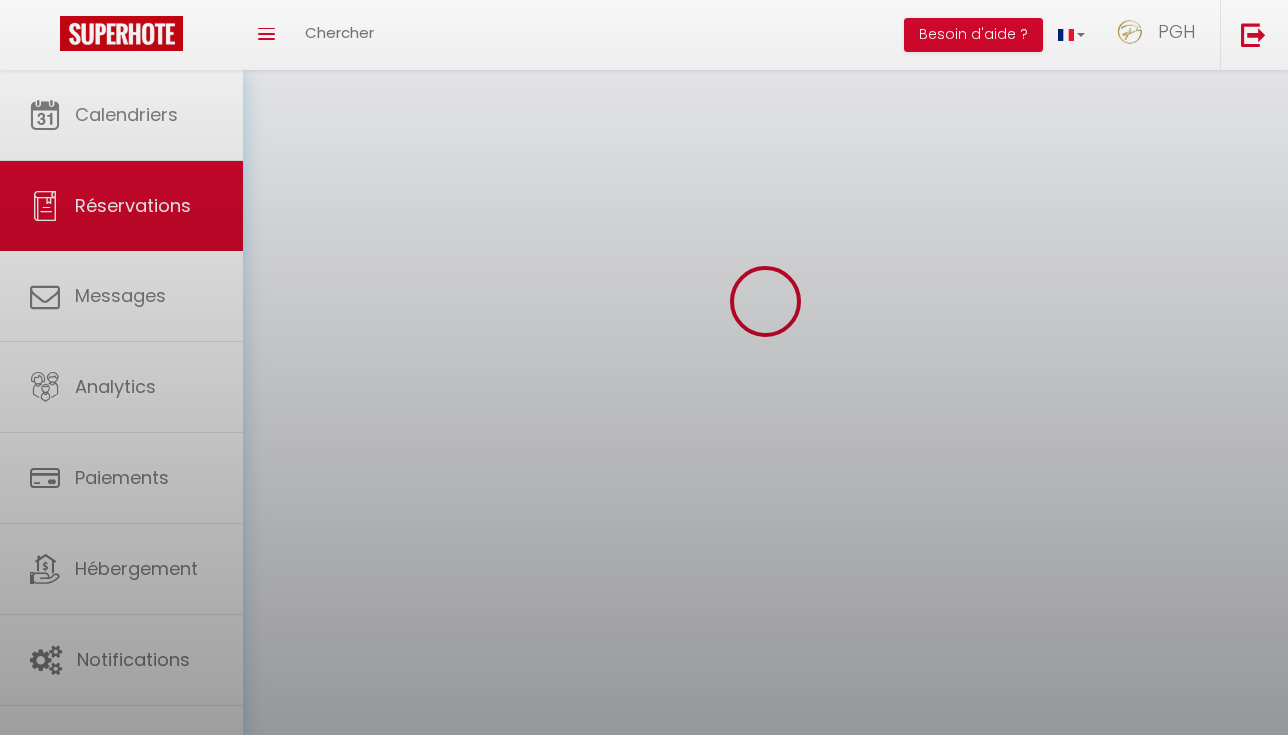 scroll, scrollTop: 0, scrollLeft: 0, axis: both 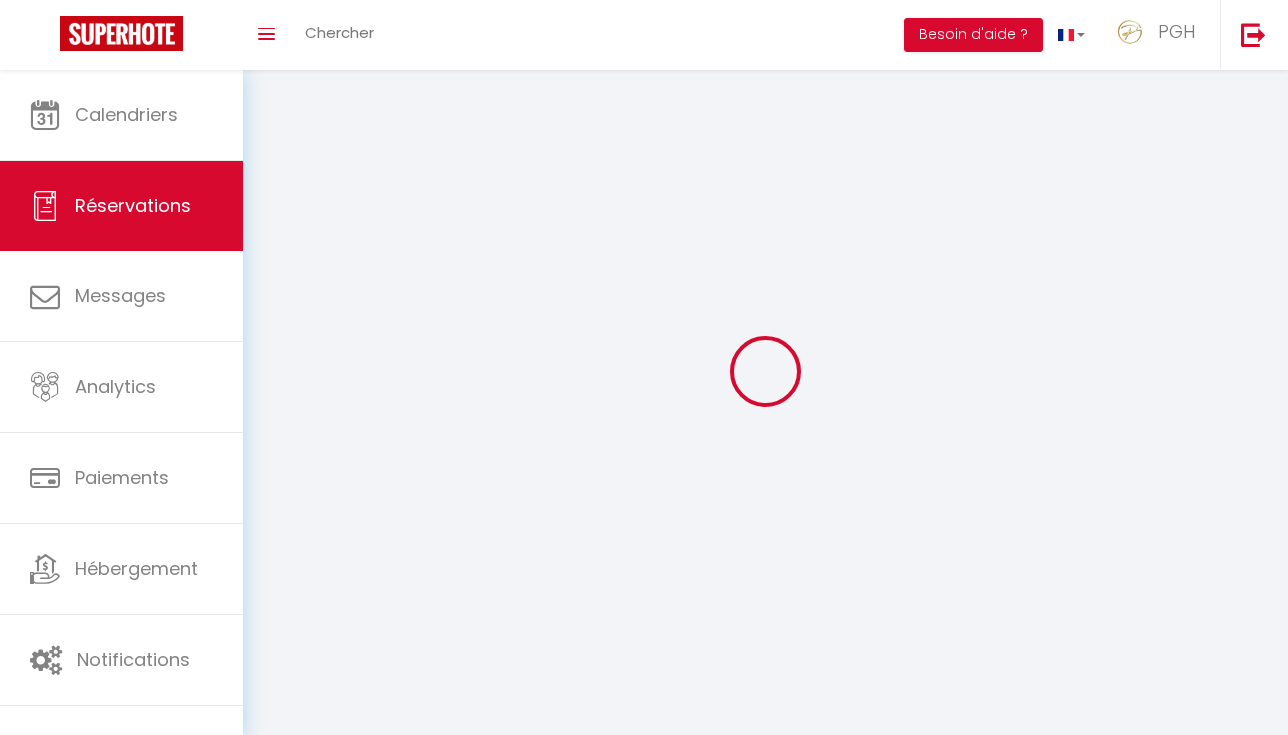 type on "[PERSON_NAME]" 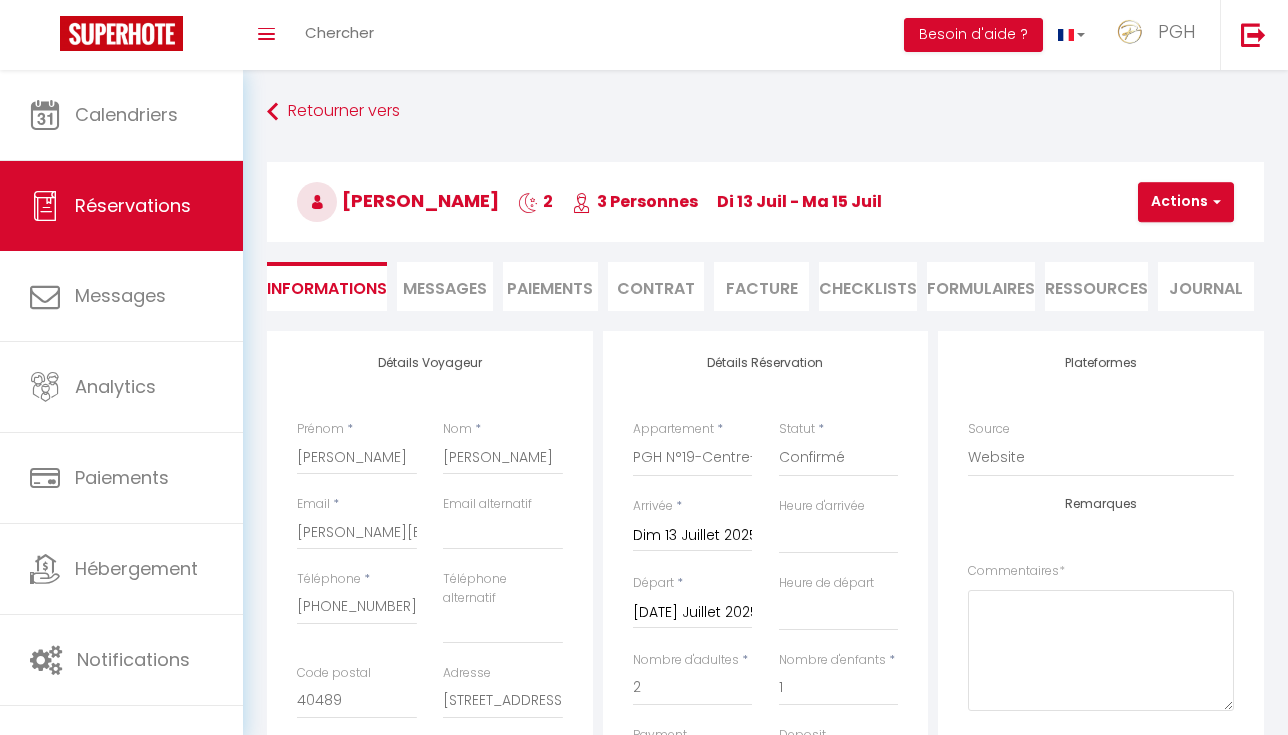 select 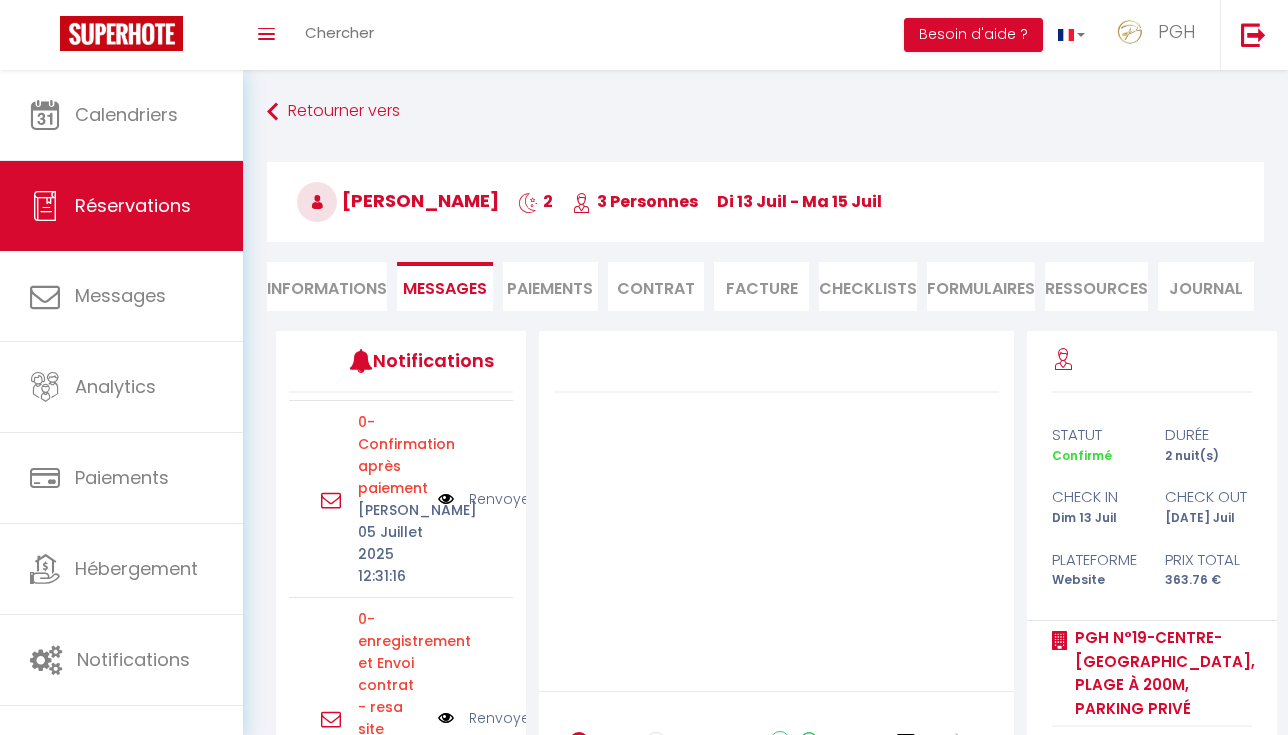 scroll, scrollTop: 1614, scrollLeft: 0, axis: vertical 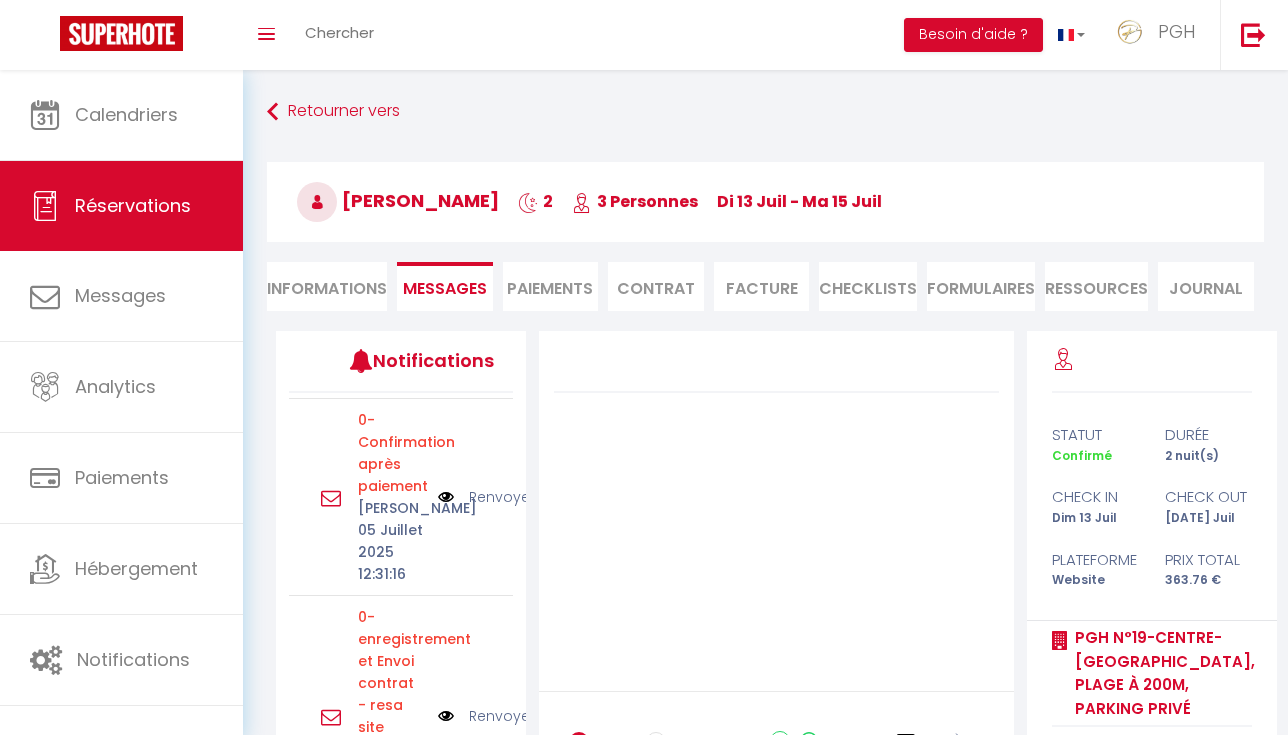 click on "Renvoyer" at bounding box center (502, 497) 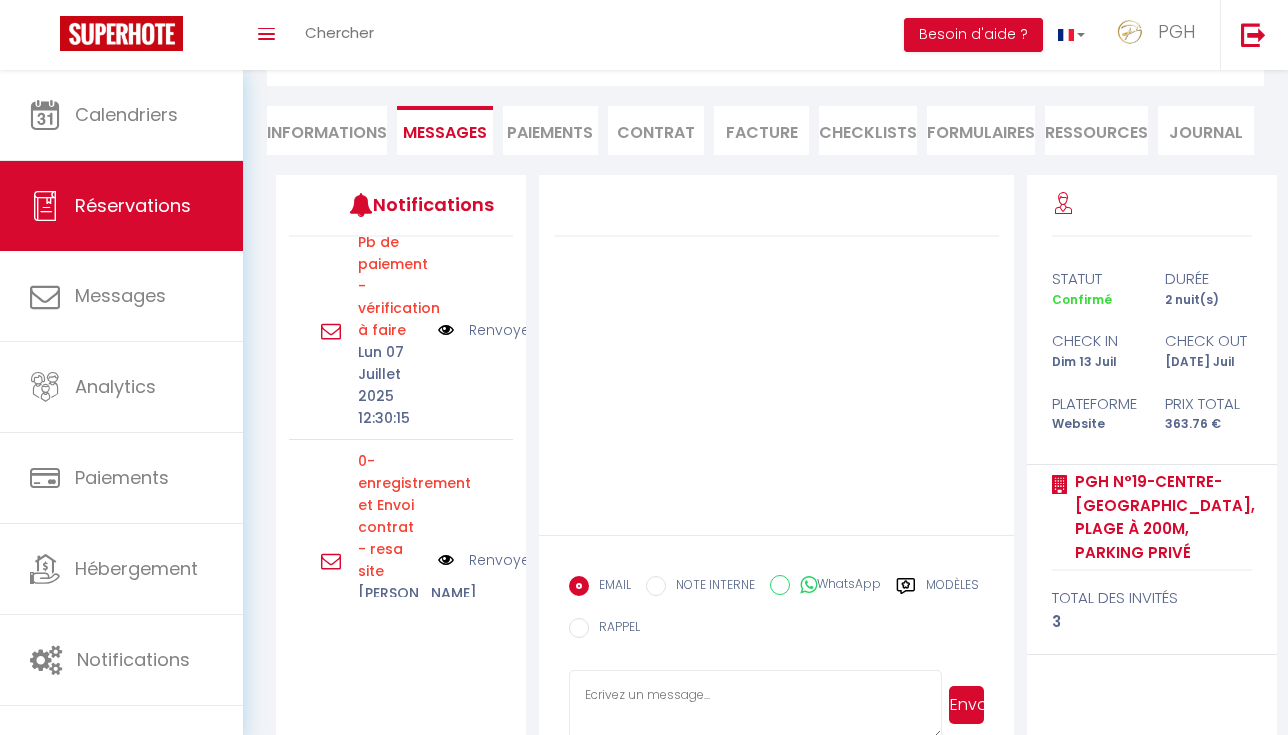scroll, scrollTop: 0, scrollLeft: 0, axis: both 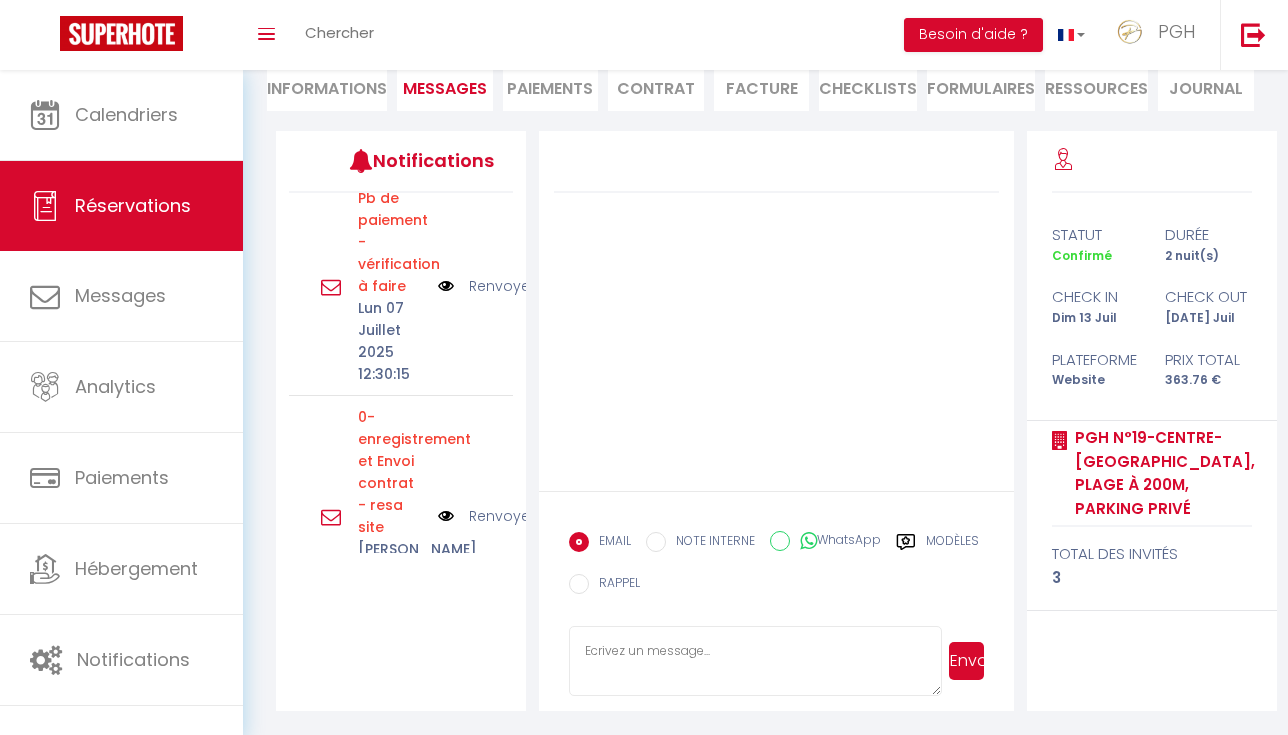 click on "6 - Demande [PERSON_NAME] Après Checkout en Direct   [DATE] Juillet 2025 12:01:00     Annuler           Départ   Lun 14 Juillet 2025 12:00:00     Annuler           Pb de caution - vérification à faire   Dim 13 Juillet 2025 11:00:00     Annuler           Nouvelle de Demande de Caution   Dim 13 Juillet 2025 10:00:00     Annuler           Demande de Caution   [PERSON_NAME] 12 Juillet 2025 12:00:00     Annuler           [PERSON_NAME] - vérification à faire   [PERSON_NAME] 12 Juillet 2025 12:00:00     Annuler           2 - Info avant Checkin   [PERSON_NAME] 12 Juillet 2025 12:00:00     Annuler           0-Confirmation après paiement   Ven 11 Juillet 2025 14:24:14     Annuler         [PERSON_NAME] - vérification à faire     Lun 07 Juillet 2025 12:30:15       Renvoyer       0- enregistrement et Envoi contrat - resa site     [PERSON_NAME] 05 Juillet 2025 12:31:15       Renvoyer         Notification interne prestataire   [PERSON_NAME] 05 Juillet 2025 12:31:15" at bounding box center (401, 383) 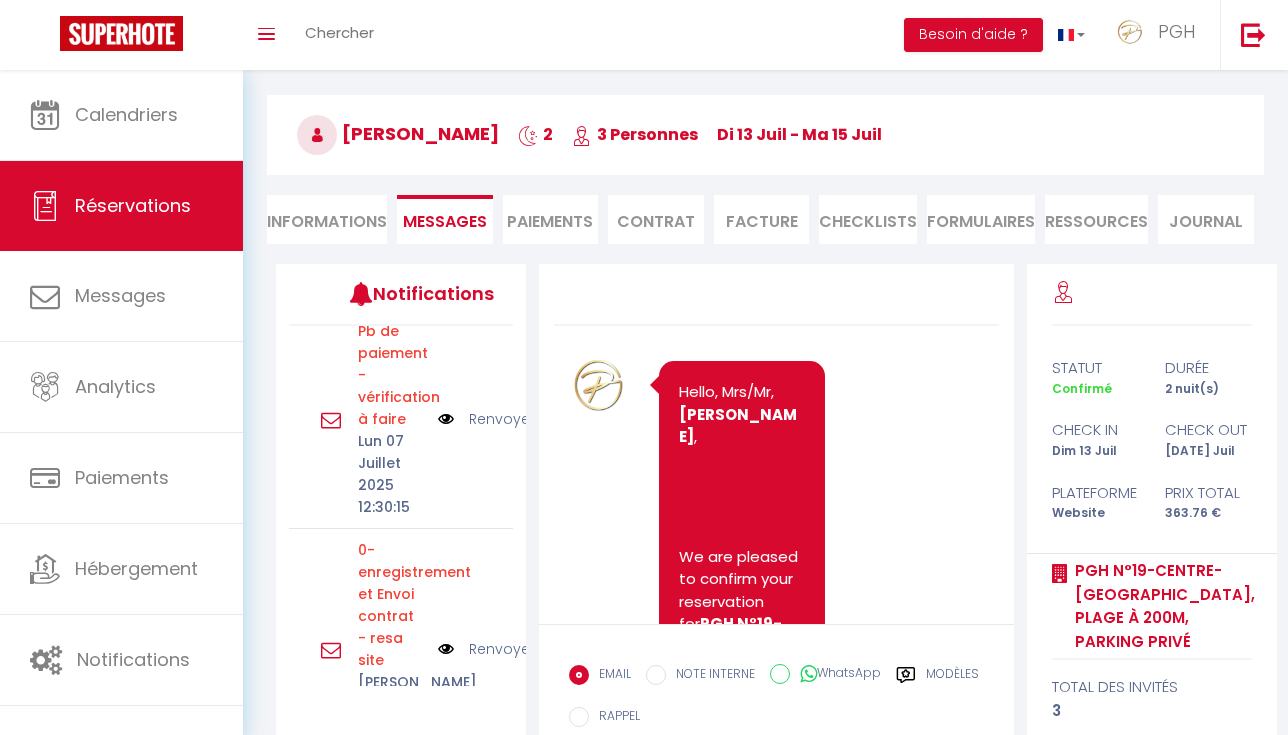 scroll, scrollTop: 57, scrollLeft: 0, axis: vertical 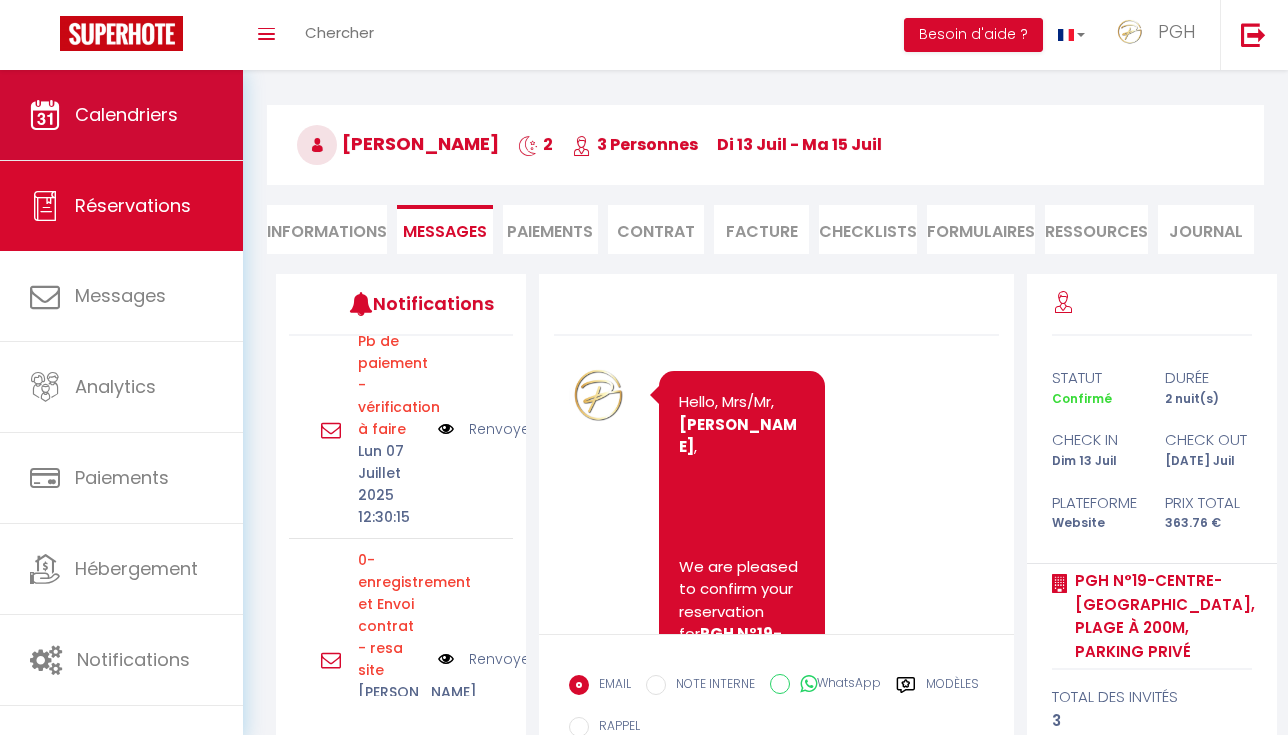 click on "Calendriers" at bounding box center (121, 115) 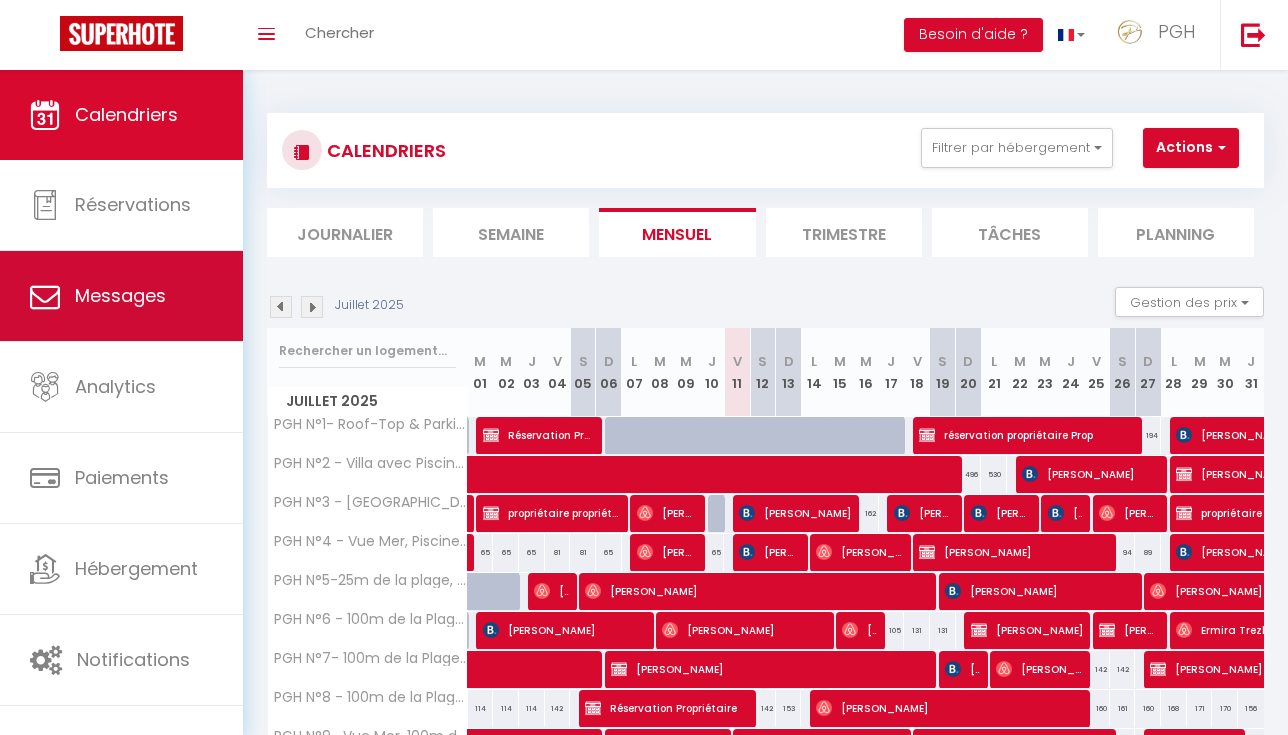 scroll, scrollTop: 0, scrollLeft: 0, axis: both 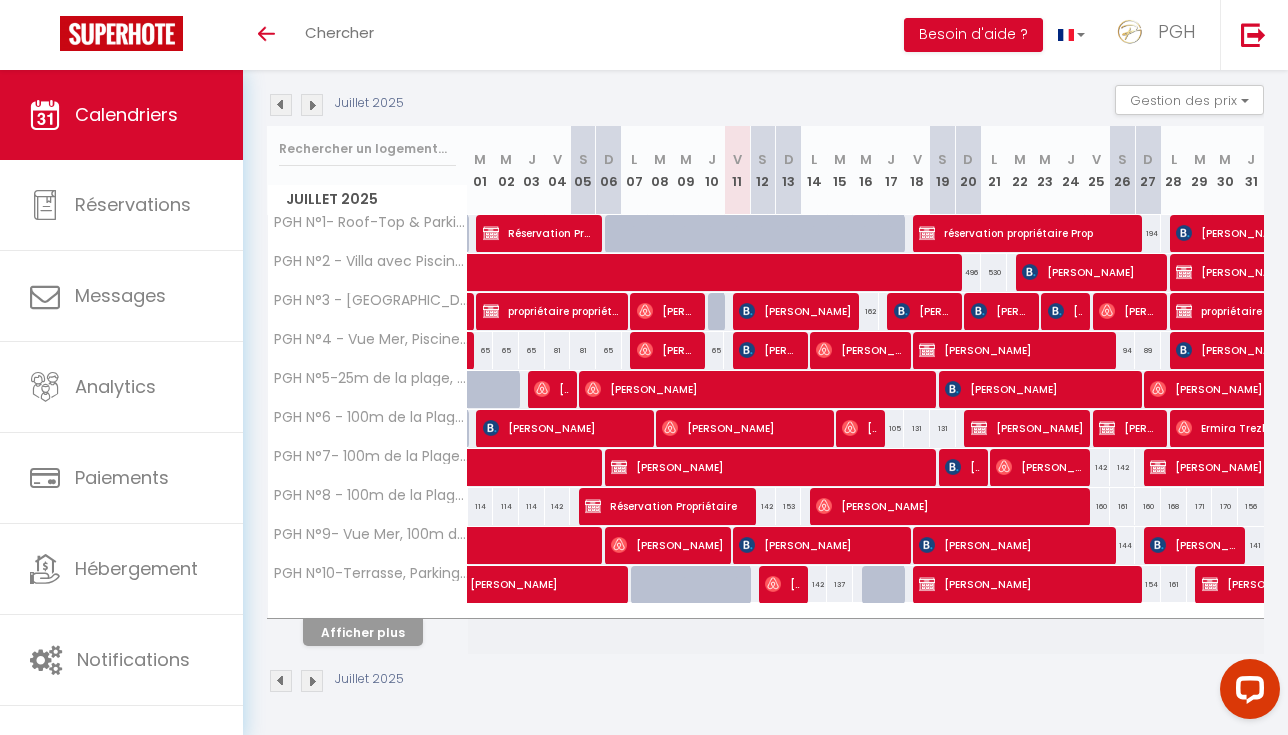 click on "Afficher plus" at bounding box center (363, 632) 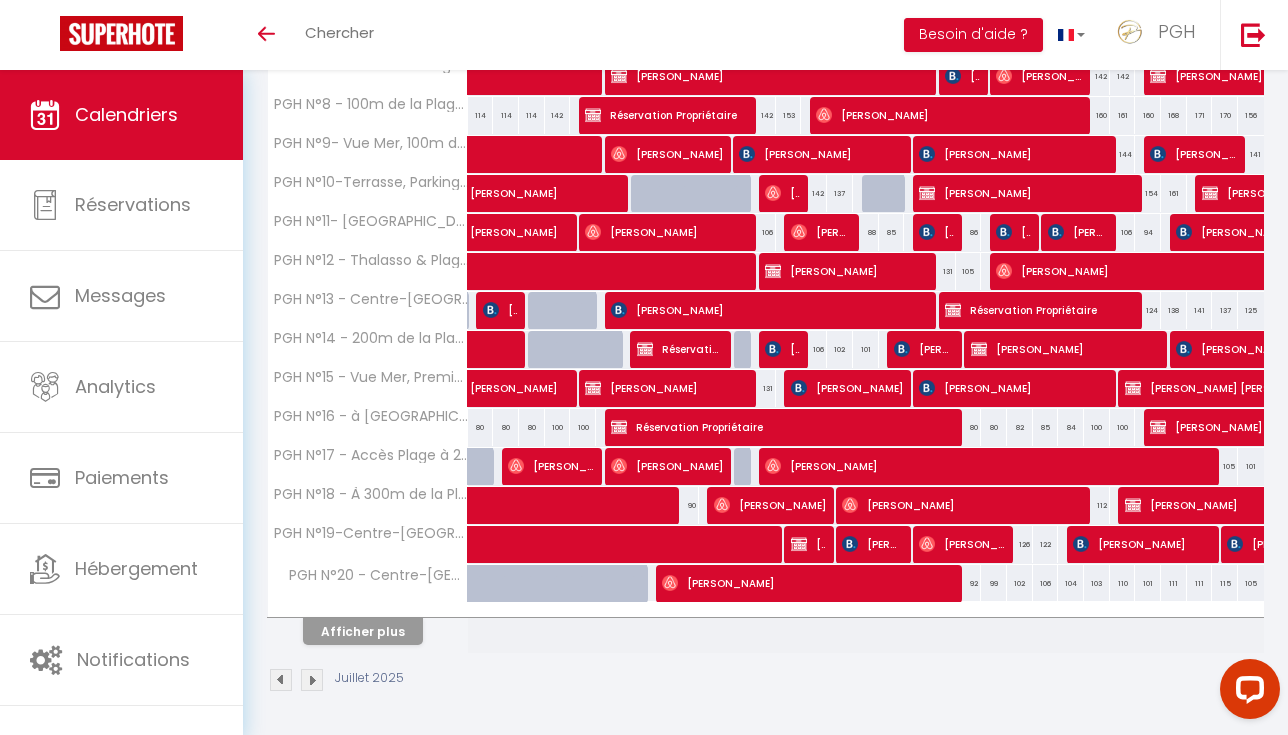 click on "Afficher plus" at bounding box center [363, 631] 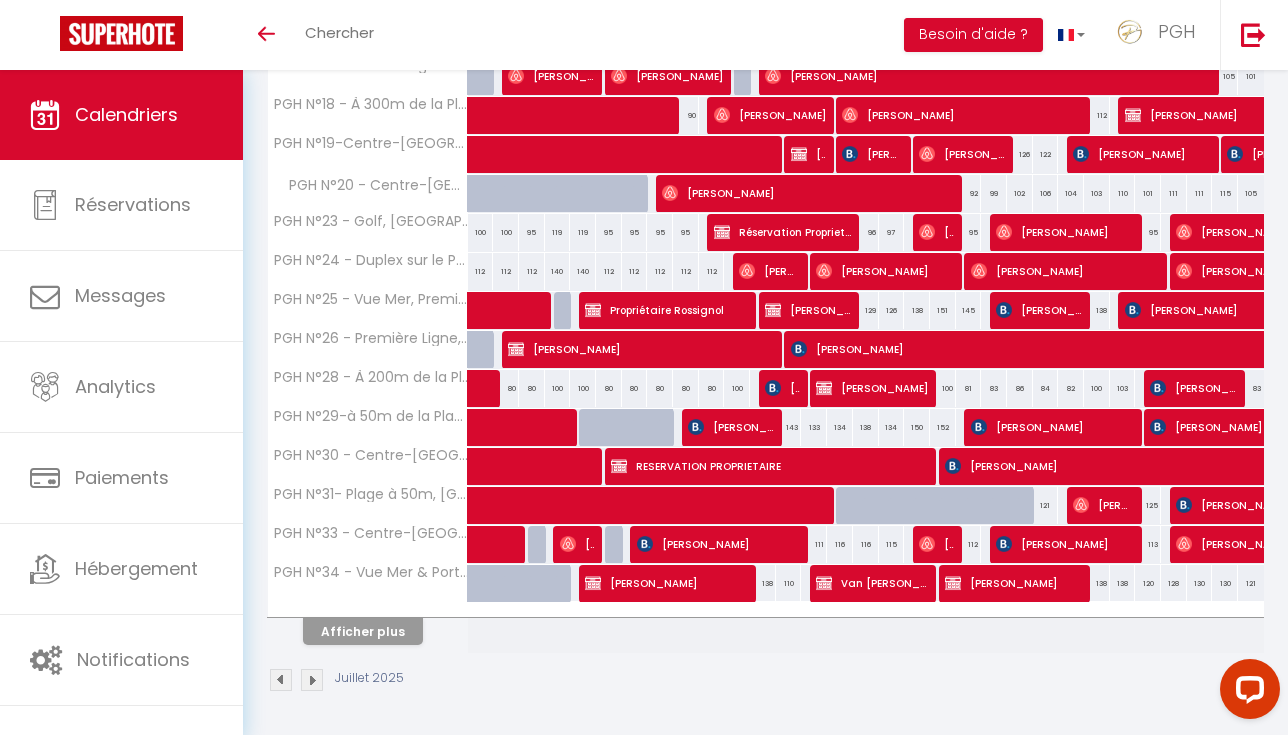 scroll, scrollTop: 982, scrollLeft: 0, axis: vertical 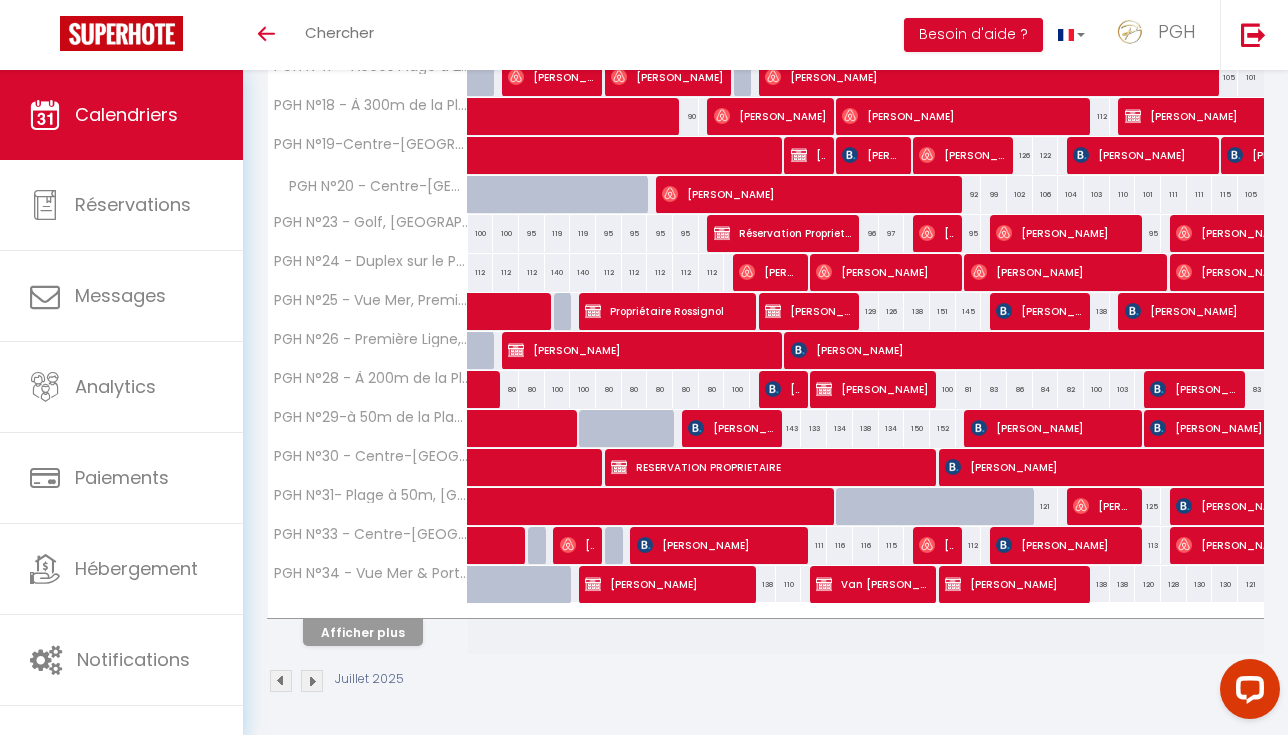 click on "Afficher plus" at bounding box center (363, 632) 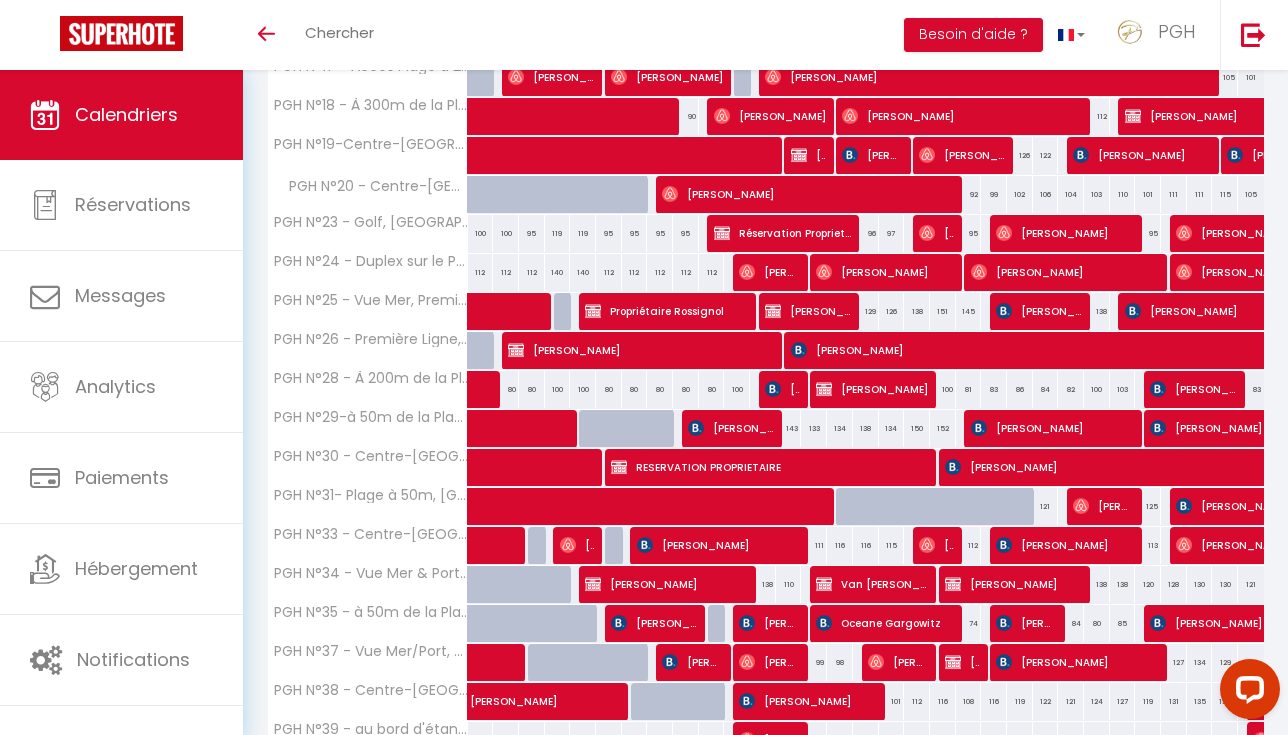 click at bounding box center [773, 389] 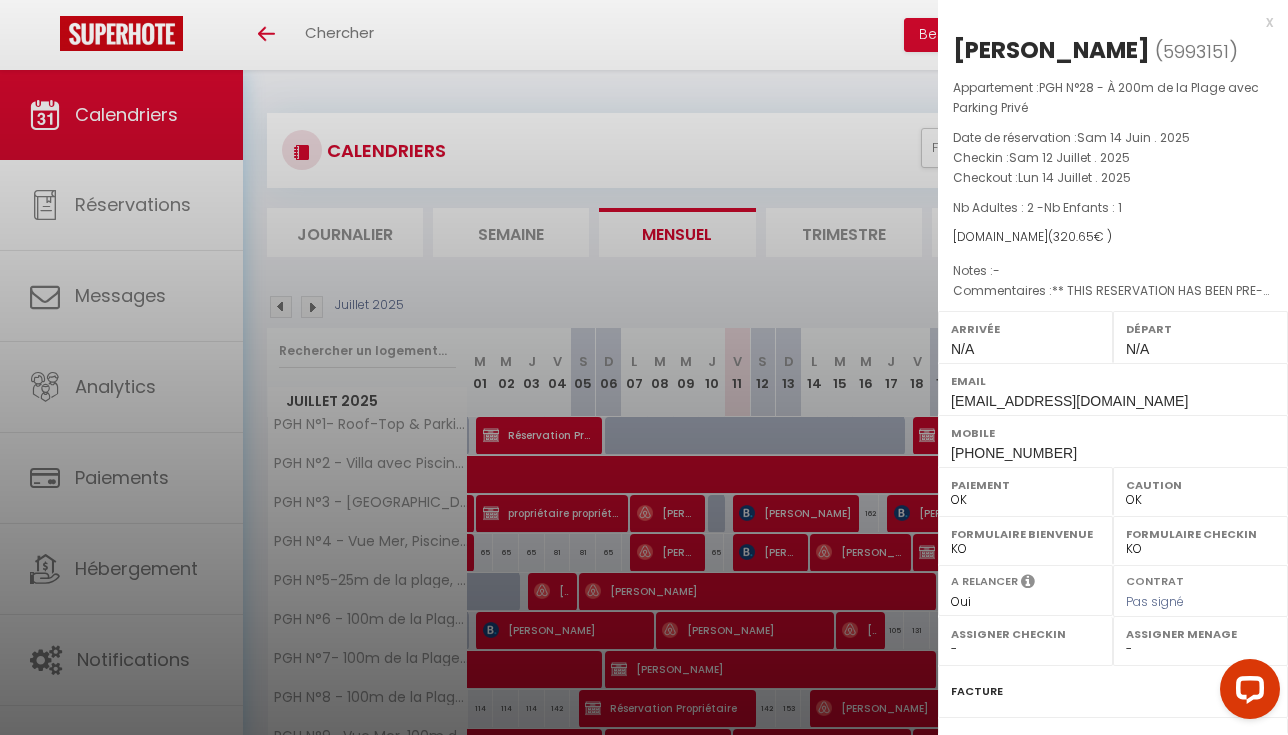 scroll, scrollTop: 0, scrollLeft: 0, axis: both 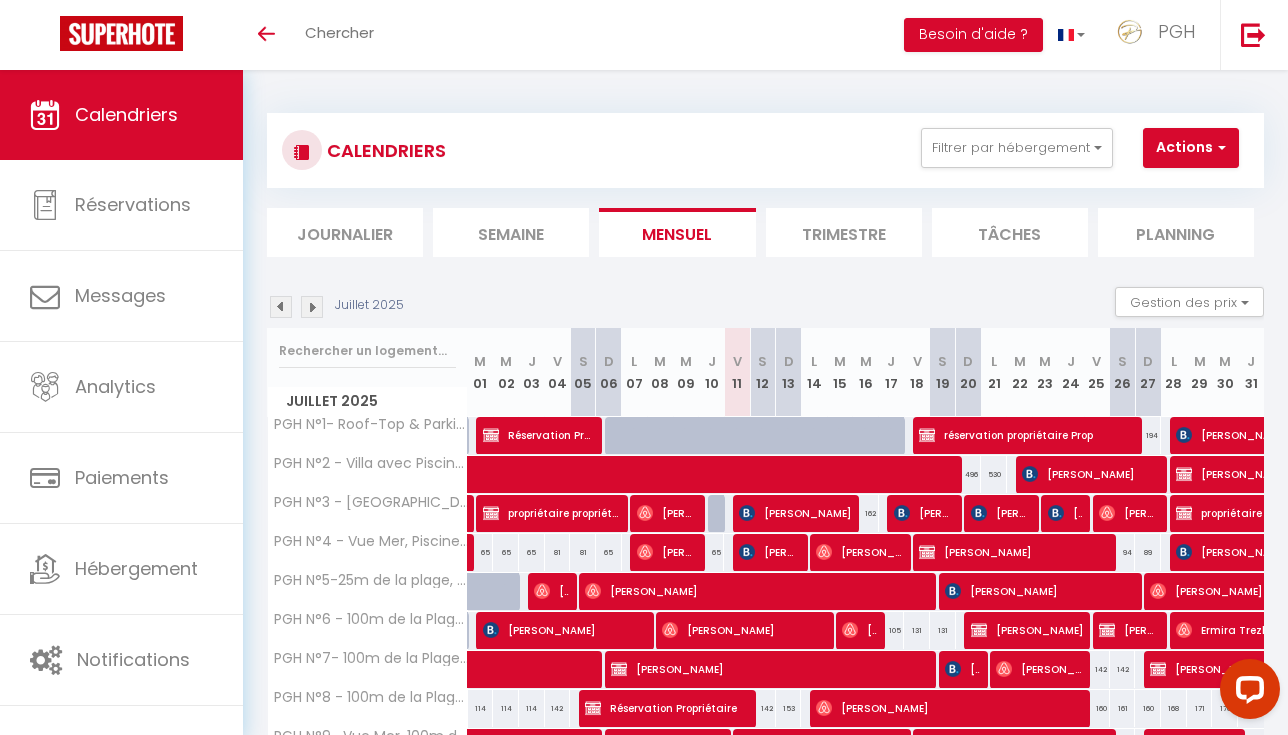 click at bounding box center (312, 307) 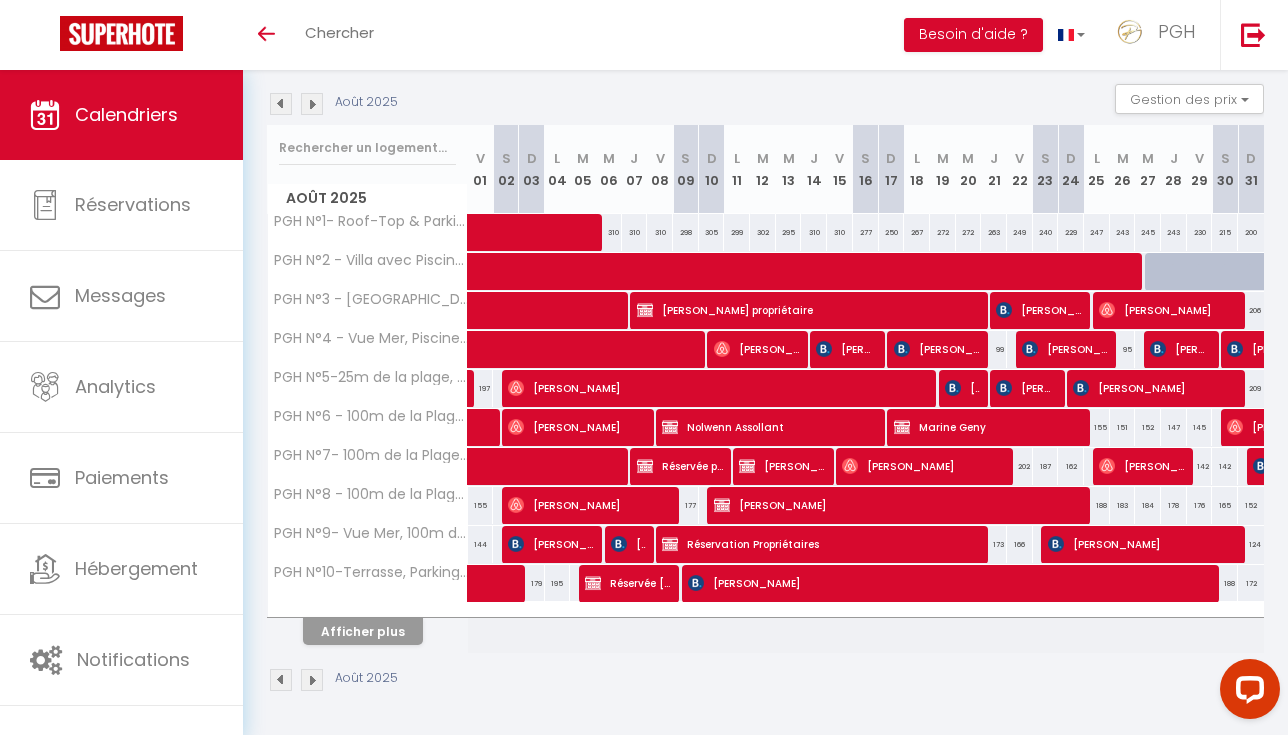 scroll, scrollTop: 202, scrollLeft: 0, axis: vertical 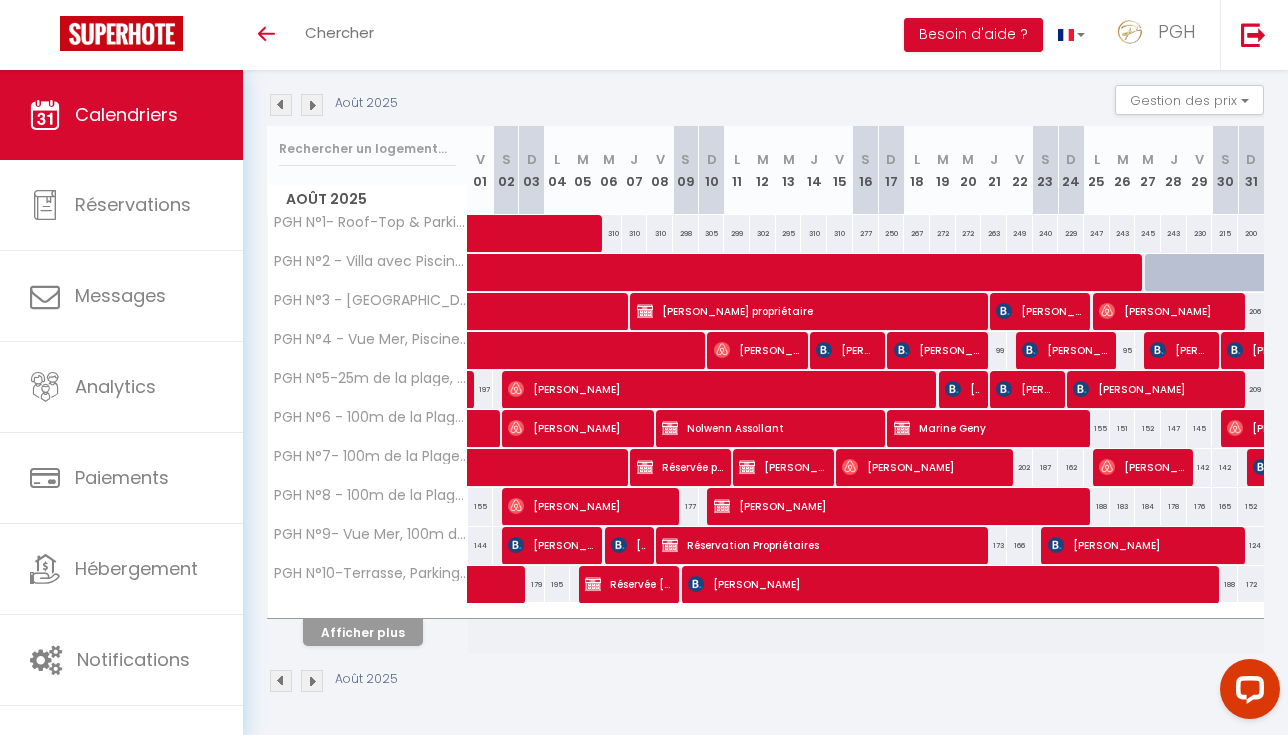 click at bounding box center (368, 611) 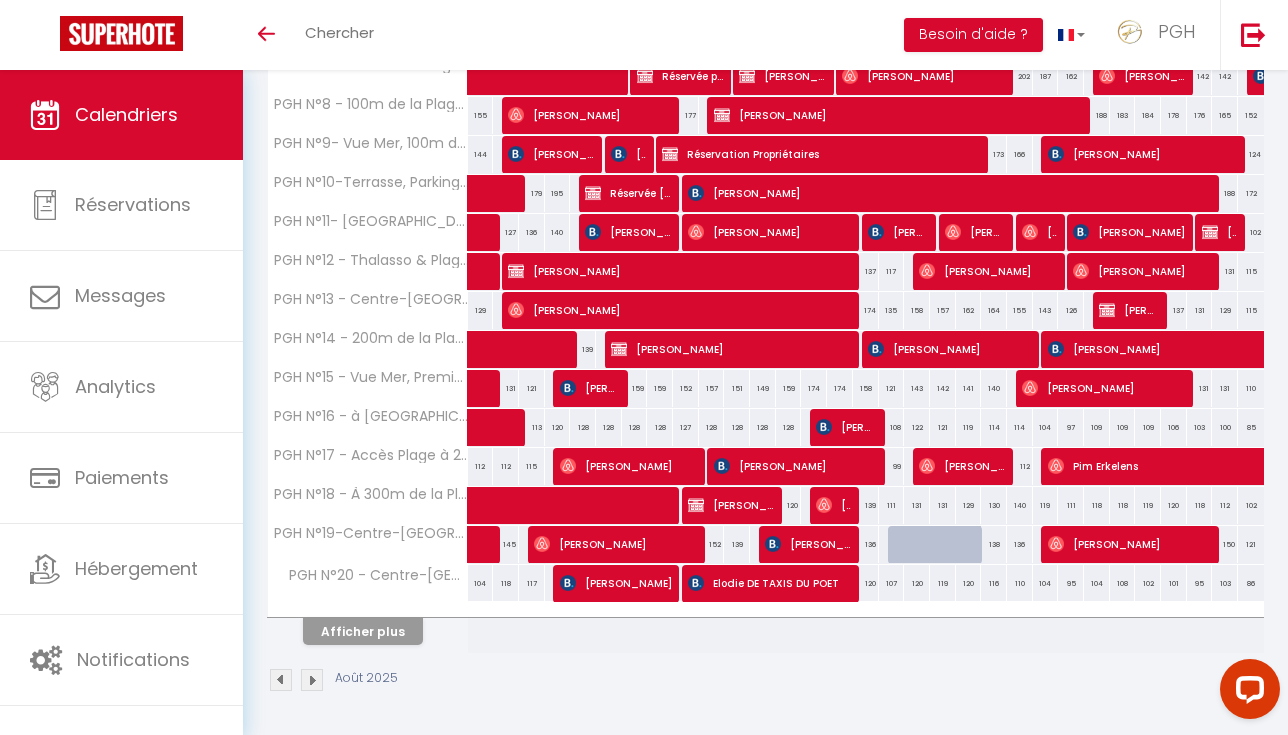 scroll, scrollTop: 592, scrollLeft: 0, axis: vertical 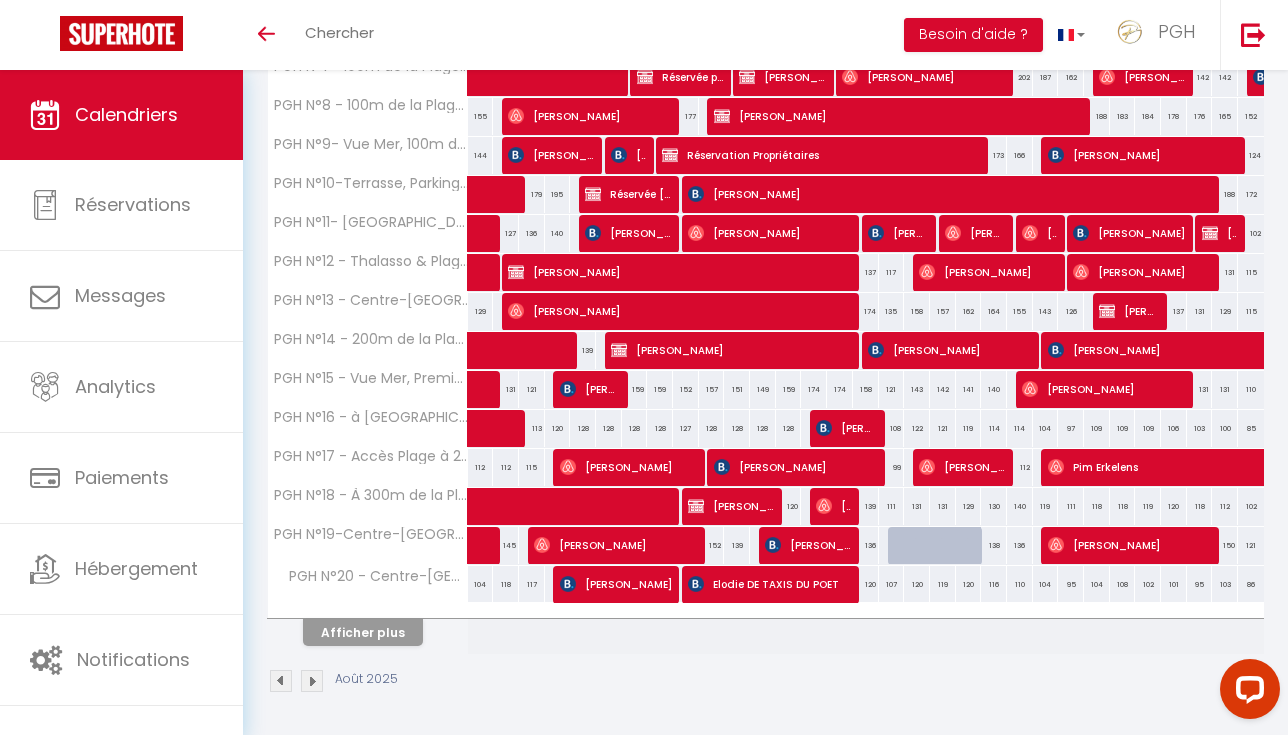 click on "Afficher plus" at bounding box center [363, 632] 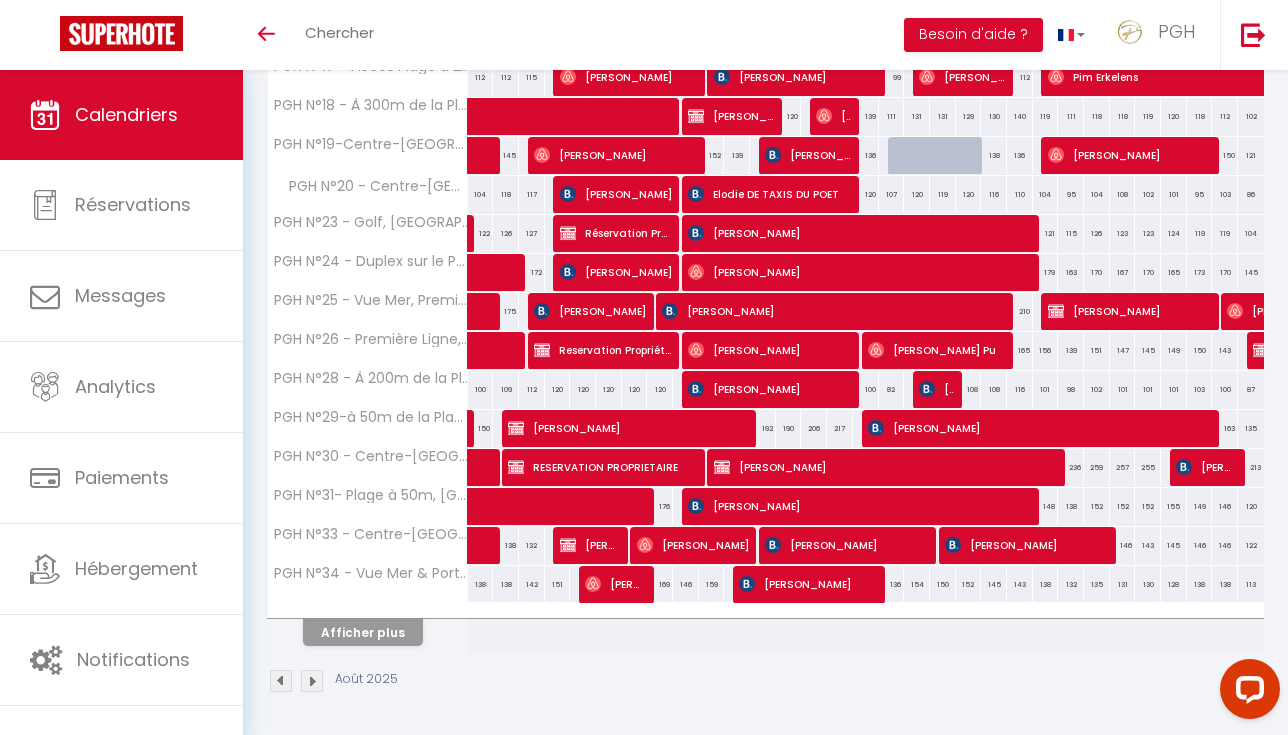 click at bounding box center (281, 681) 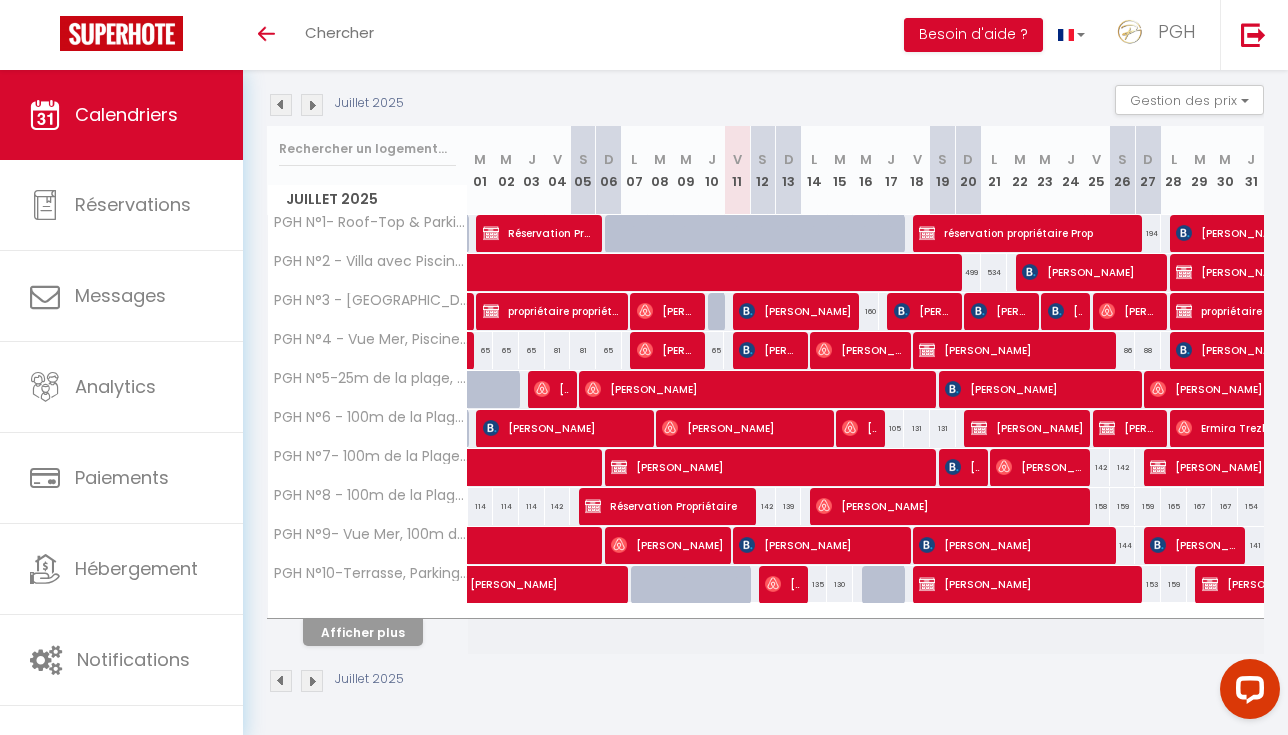 click on "Afficher plus" at bounding box center (363, 632) 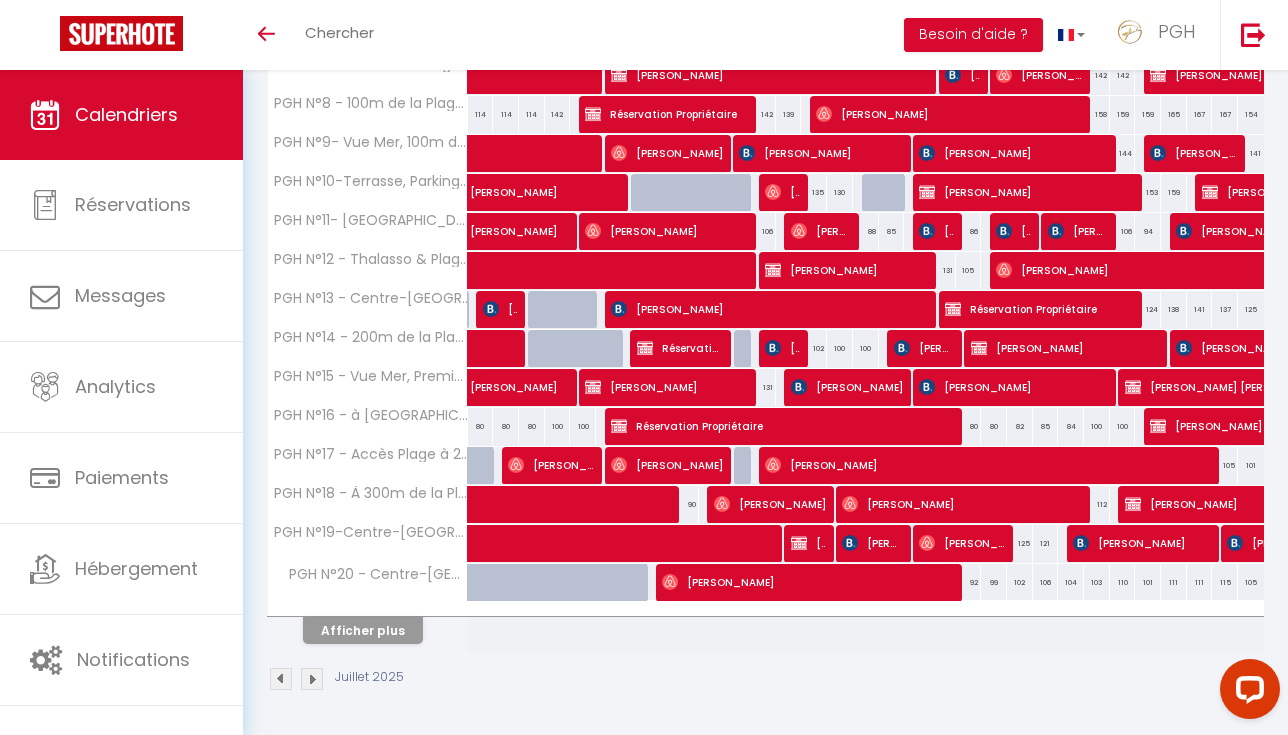 click on "Afficher plus" at bounding box center (363, 630) 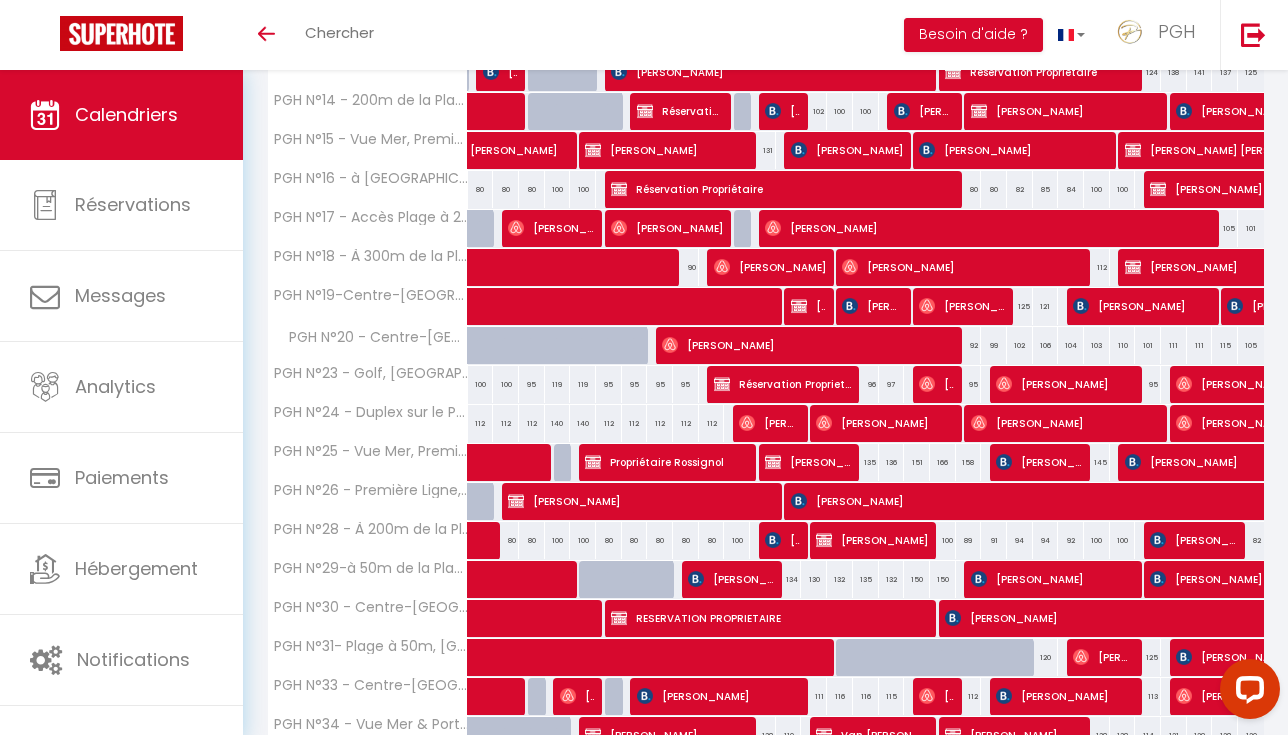 scroll, scrollTop: 839, scrollLeft: 0, axis: vertical 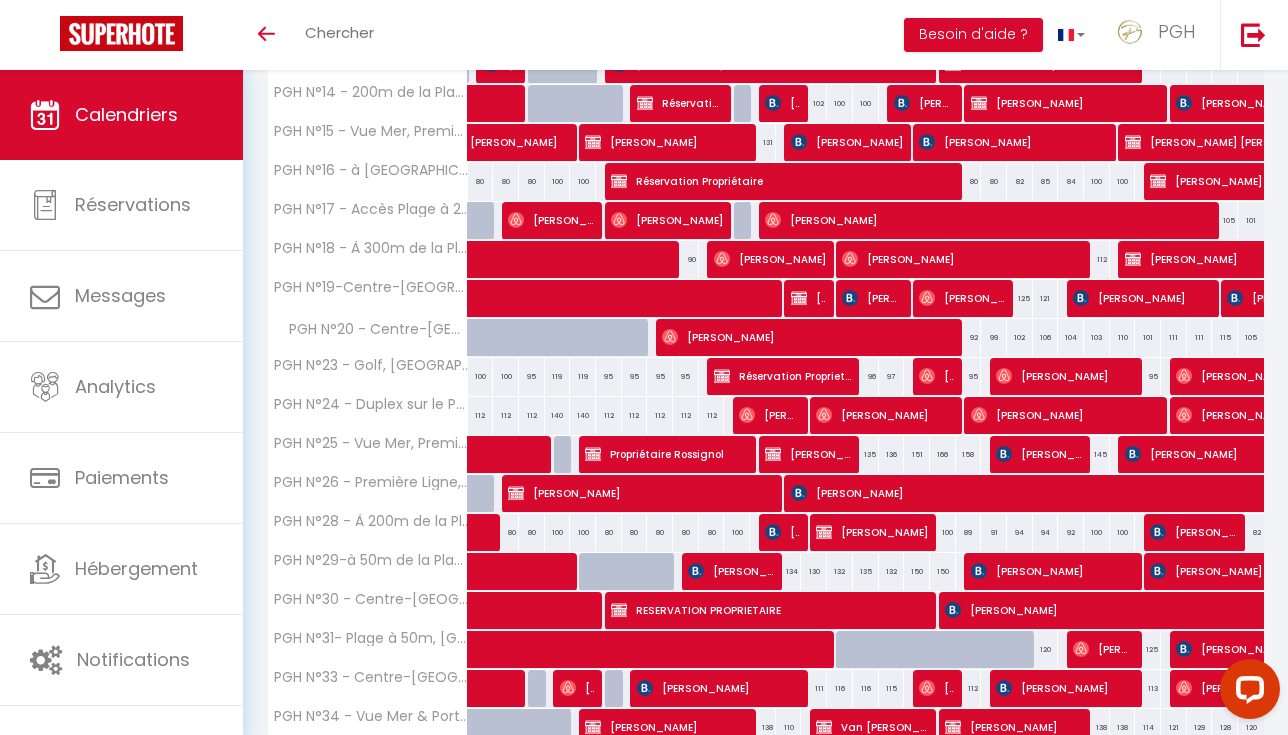 click at bounding box center [473, 533] 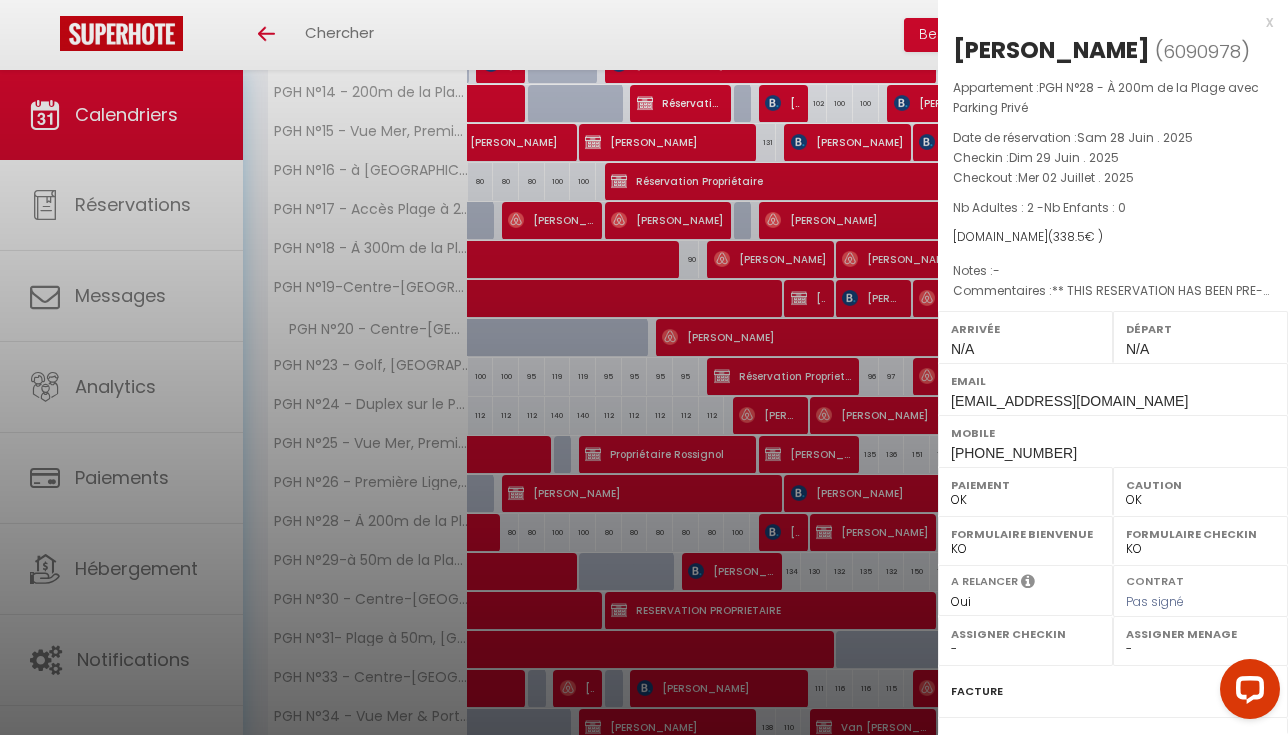 click on "x" at bounding box center (1105, 22) 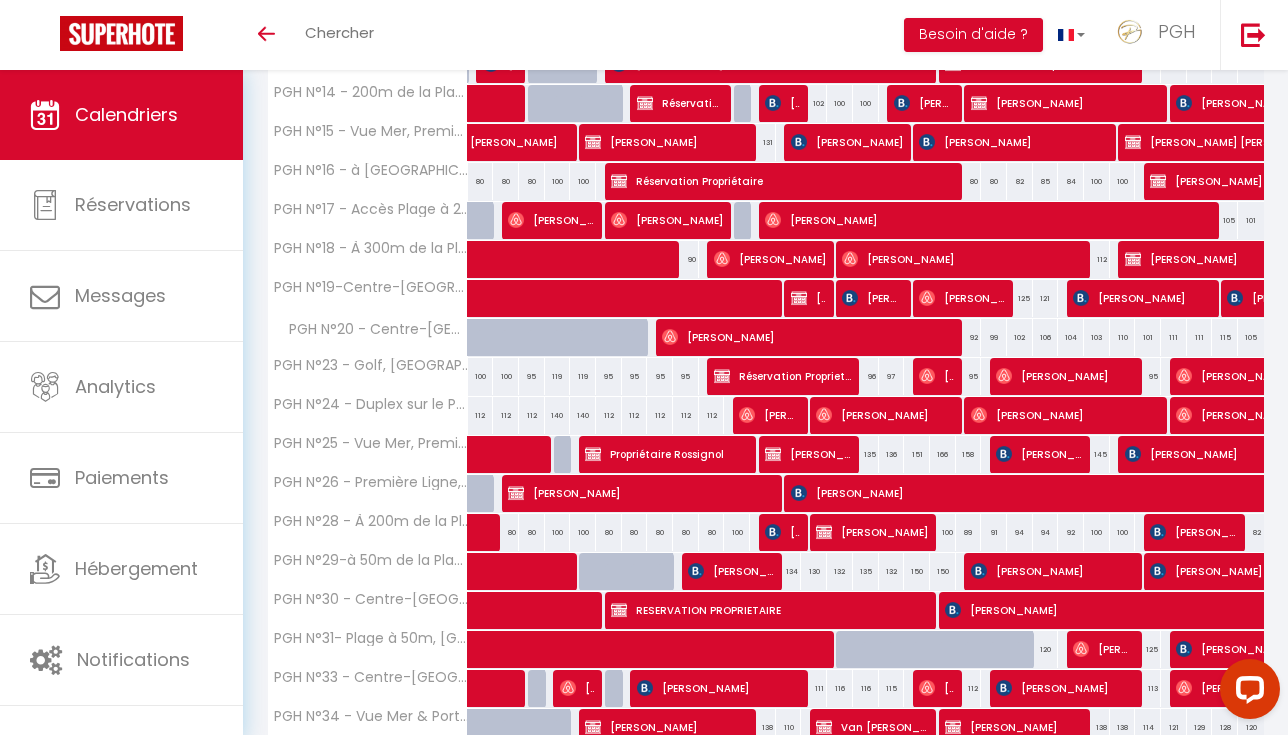 click at bounding box center (506, 533) 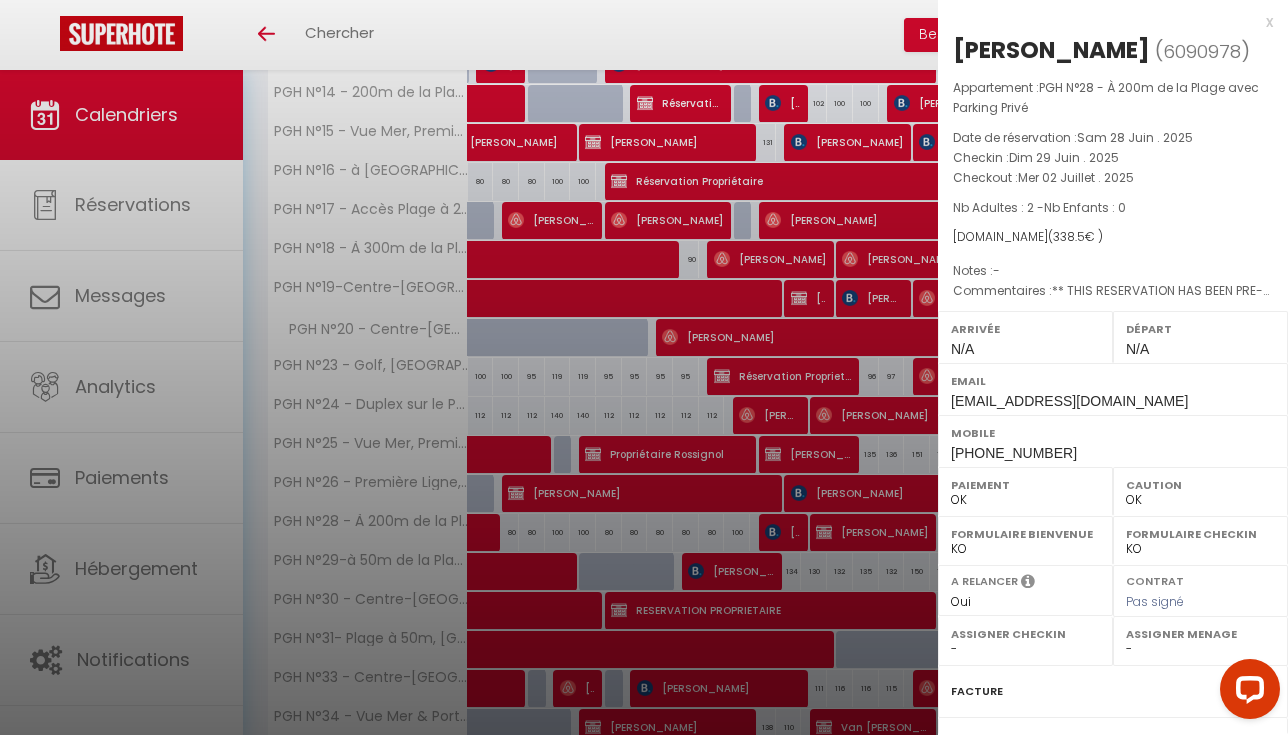 click on "Christiane Pruniaux
( 6090978 )" at bounding box center [1113, 51] 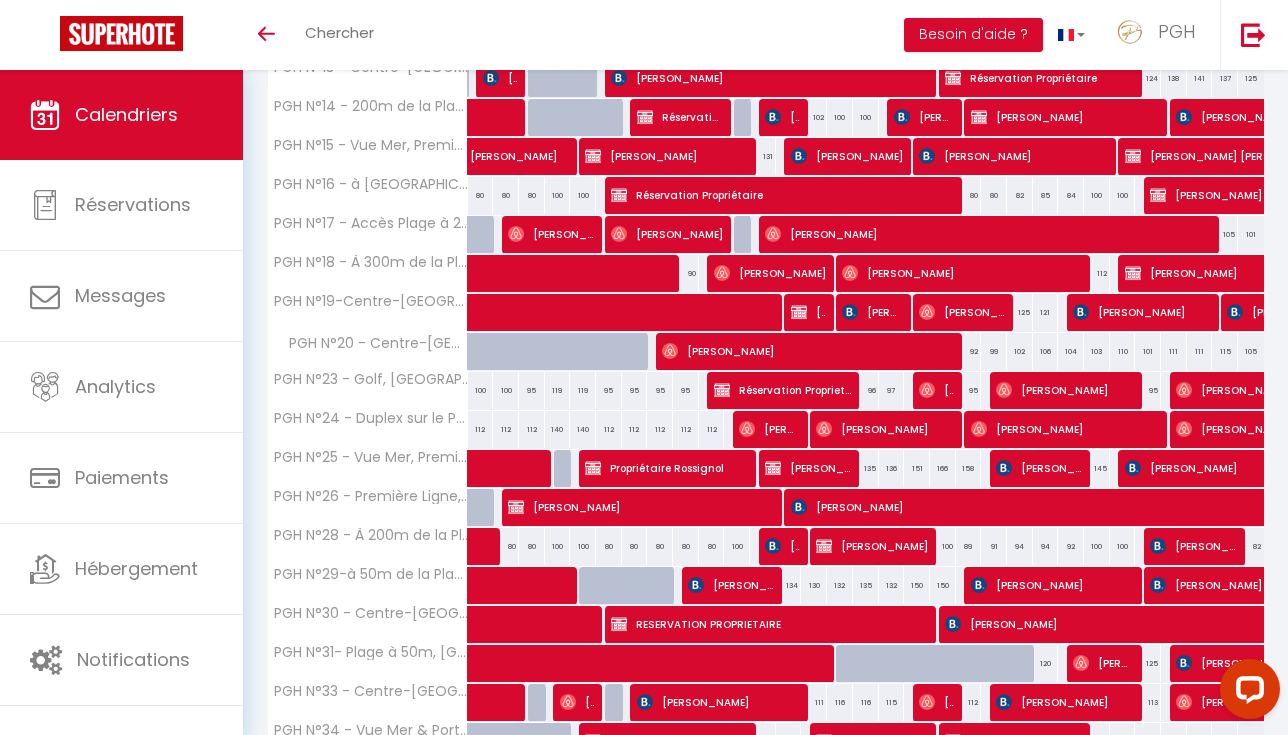 scroll, scrollTop: 825, scrollLeft: 0, axis: vertical 